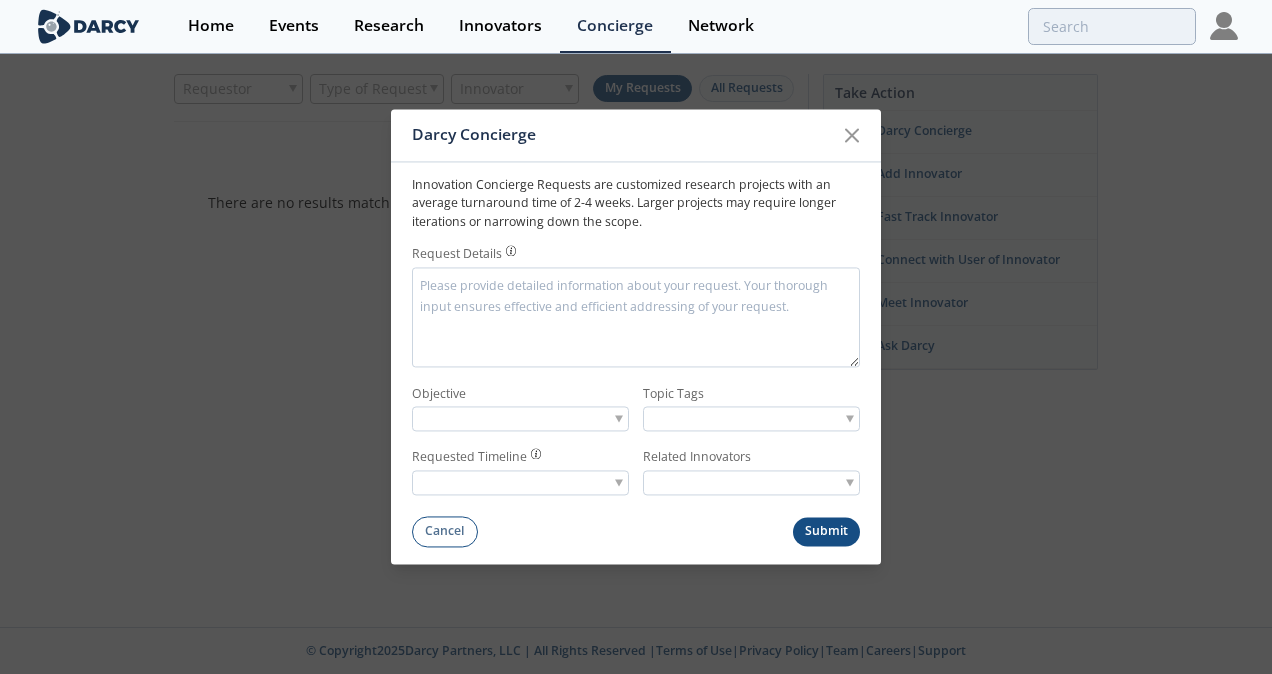 scroll, scrollTop: 0, scrollLeft: 0, axis: both 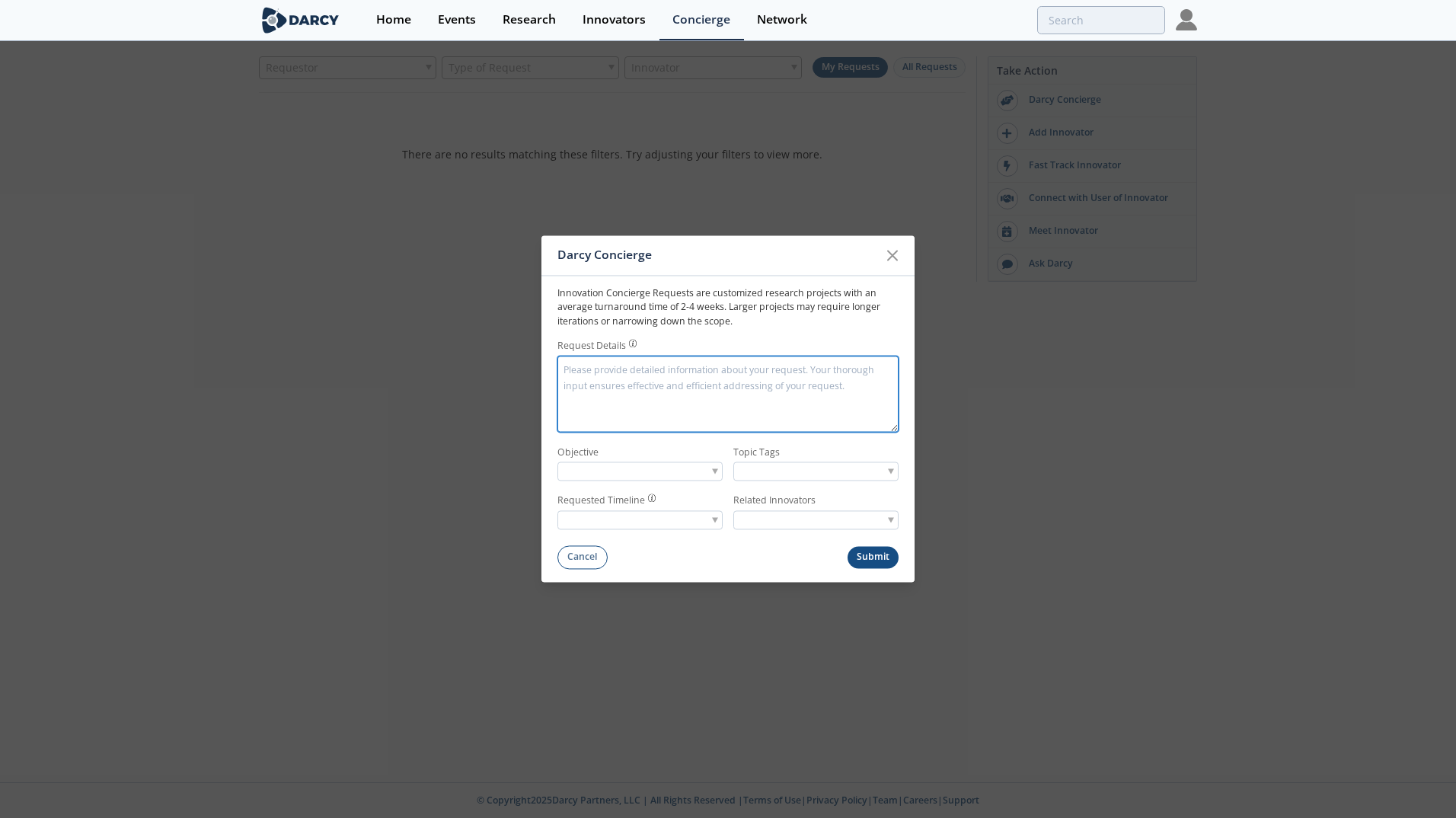 click on "Request Details" at bounding box center [728, 394] 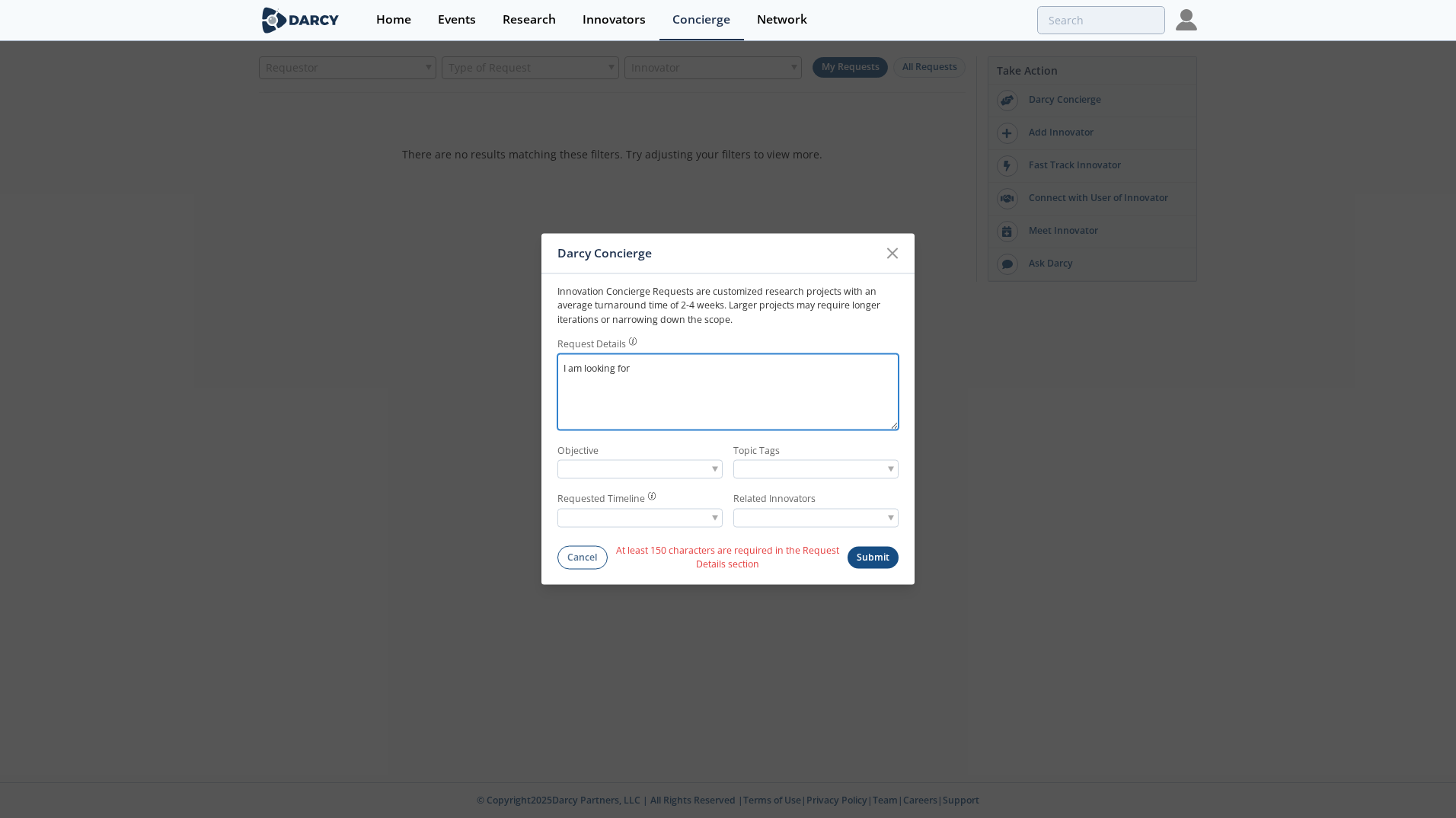 drag, startPoint x: 669, startPoint y: 382, endPoint x: 442, endPoint y: 368, distance: 227.43131 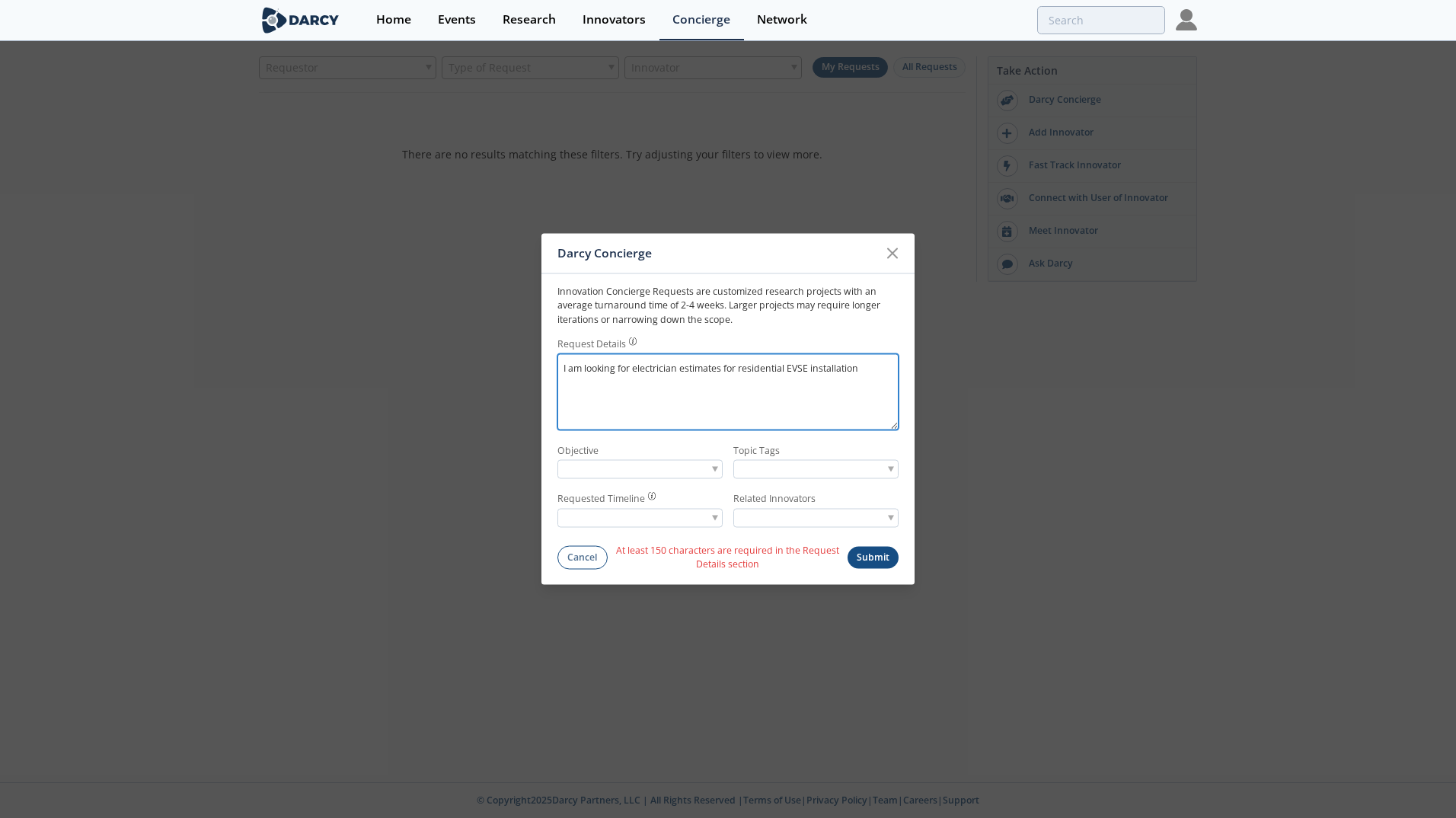 click on "I am looking for electrician estimates for residential EVSE installation" at bounding box center [728, 392] 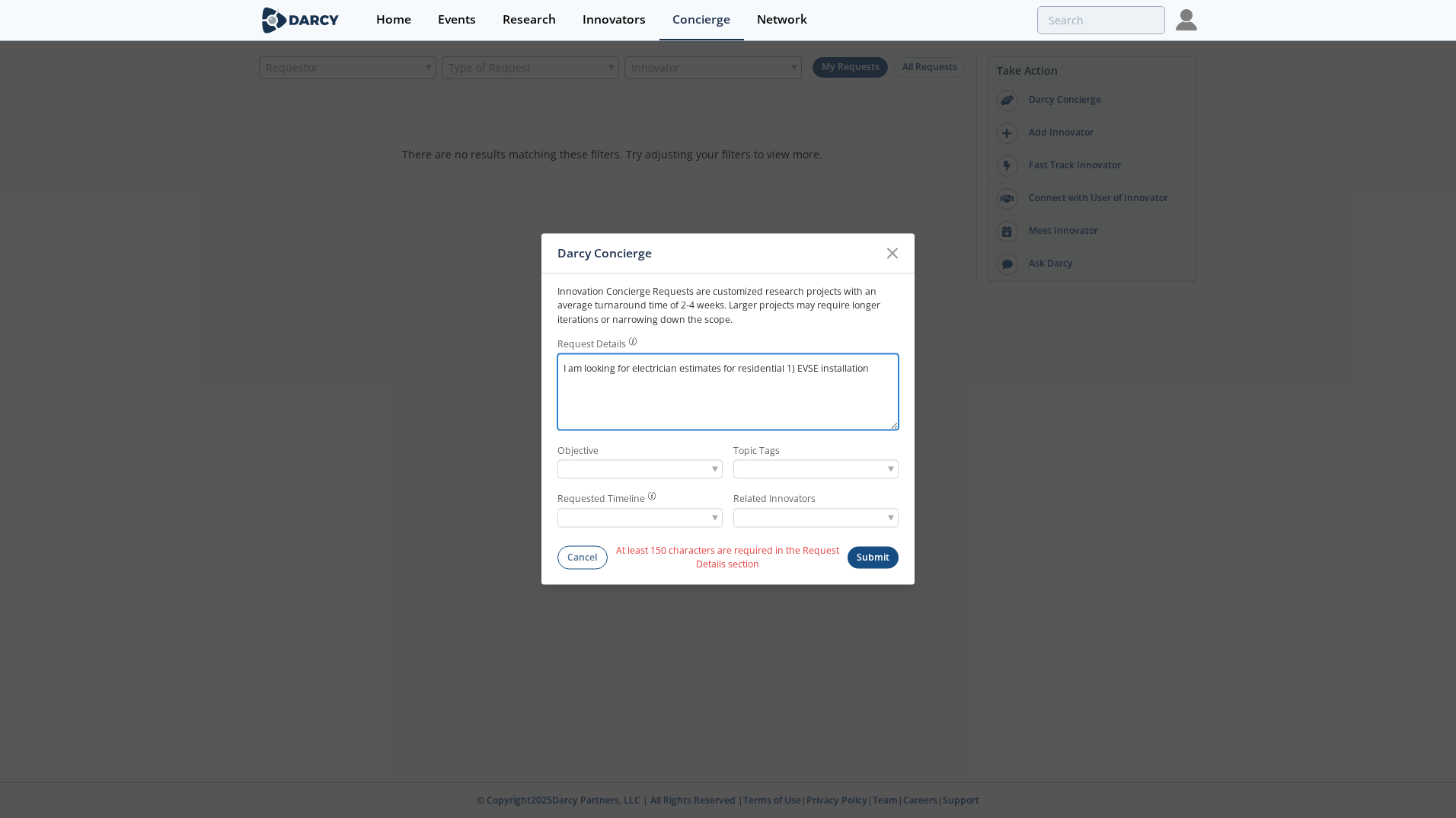 click on "I am looking for electrician estimates for residential 1) EVSE installation" at bounding box center [728, 392] 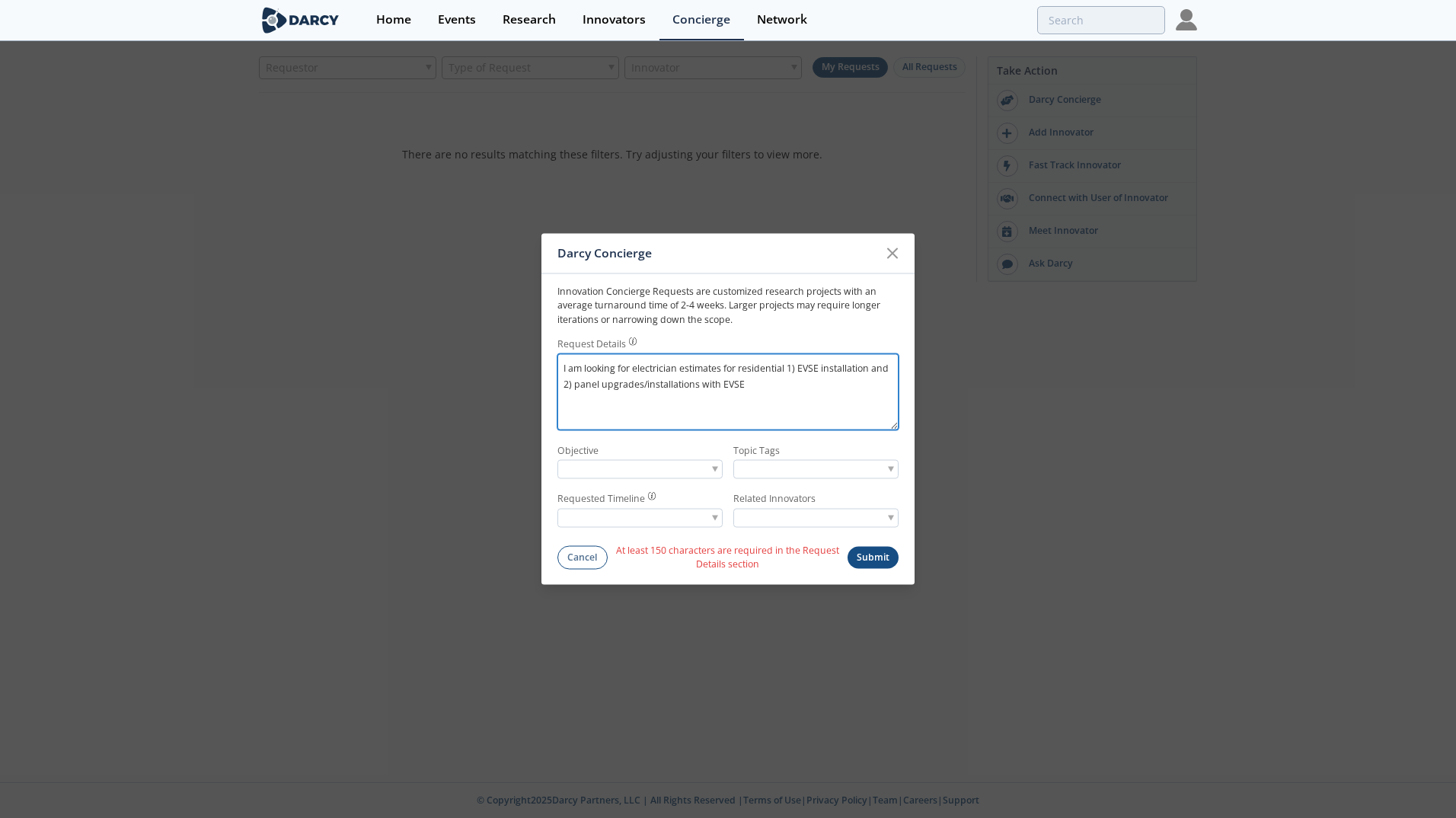 drag, startPoint x: 694, startPoint y: 365, endPoint x: 701, endPoint y: 375, distance: 12.206556 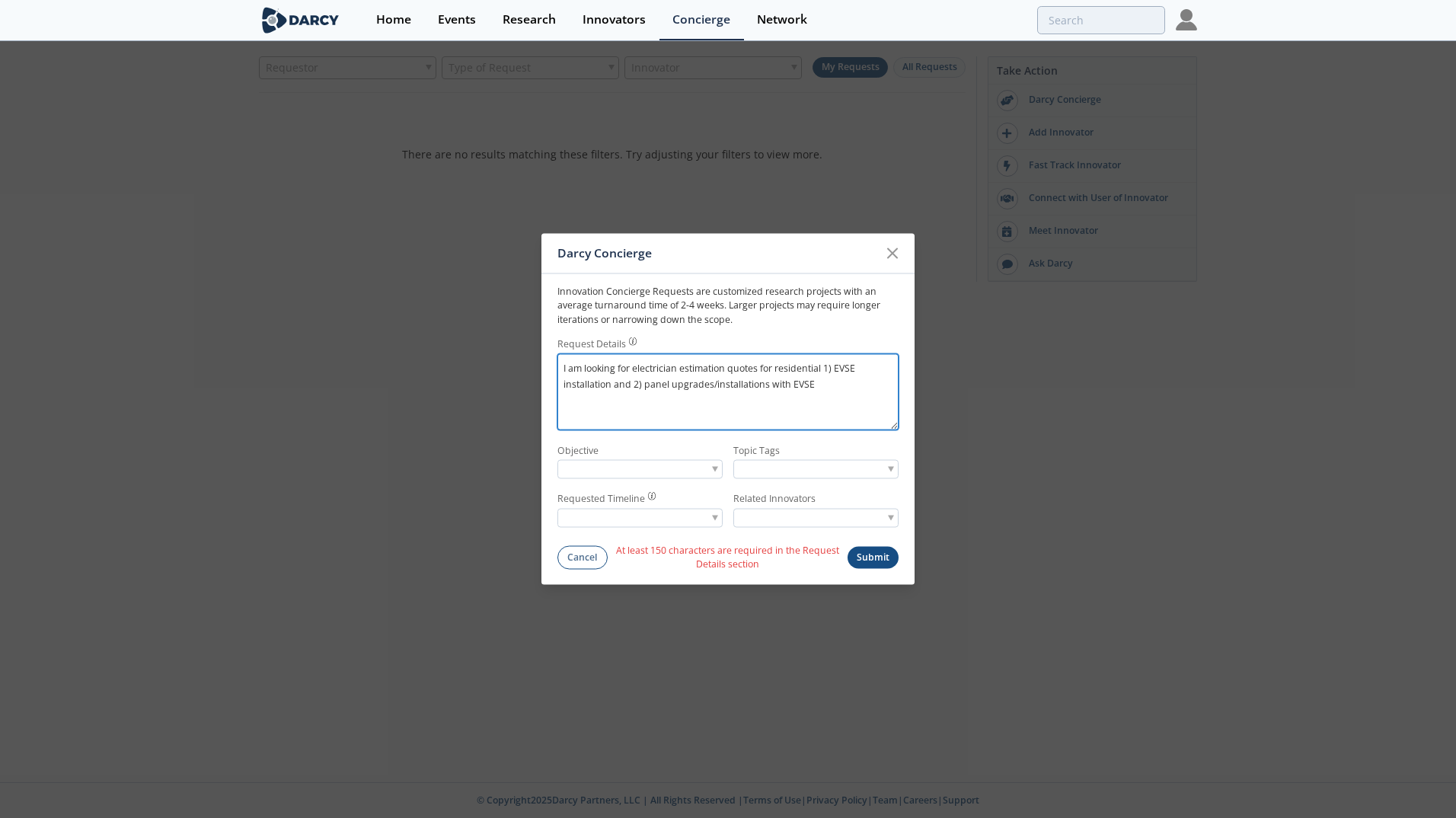 click on "I am looking for electrician estimation quotes for residential 1) EVSE installation and 2) panel upgrades/installations with EVSE" at bounding box center (728, 392) 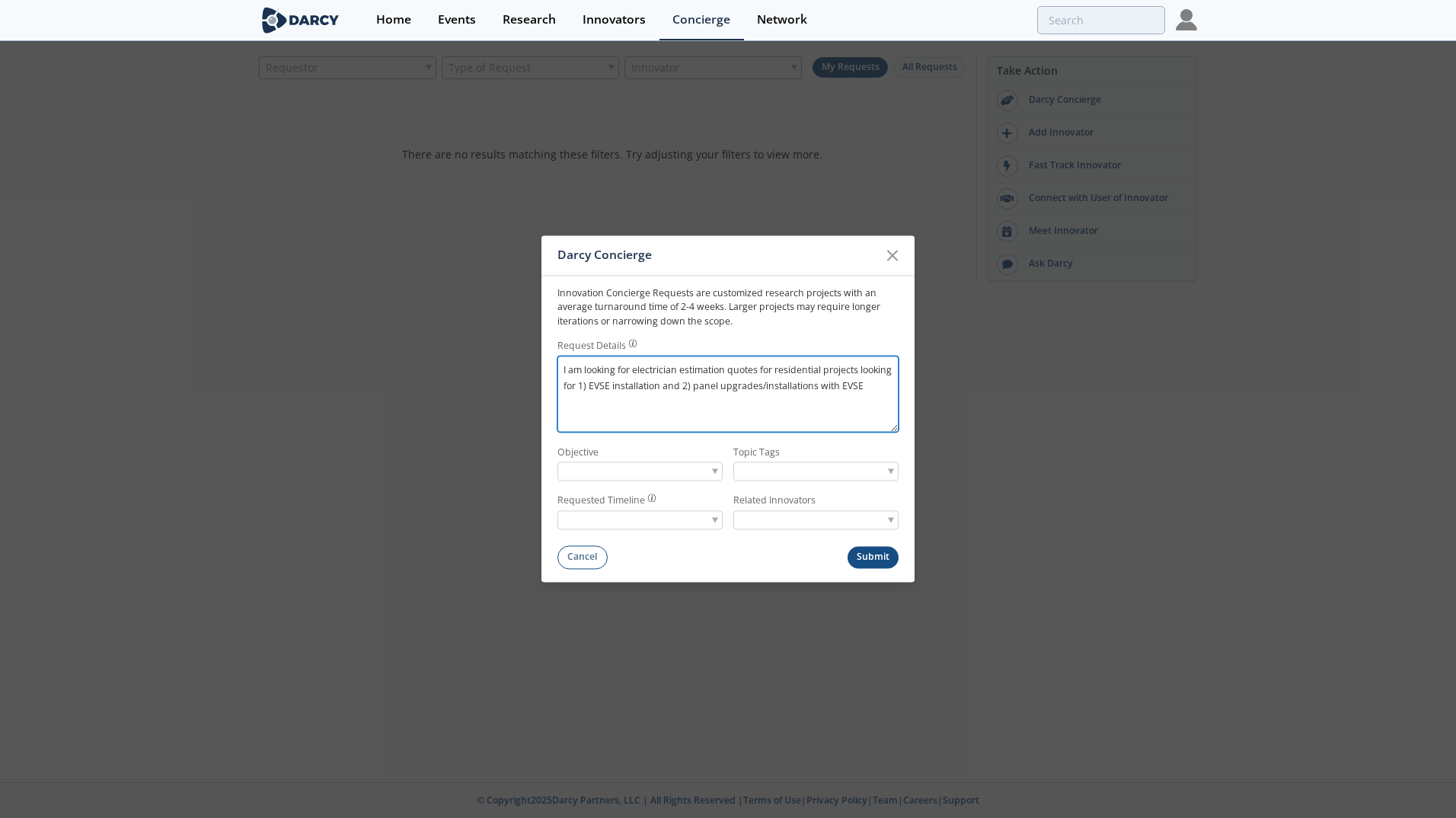click on "I am looking for electrician estimation quotes for residential projects looking for 1) EVSE installation and 2) panel upgrades/installations with EVSE" at bounding box center [728, 394] 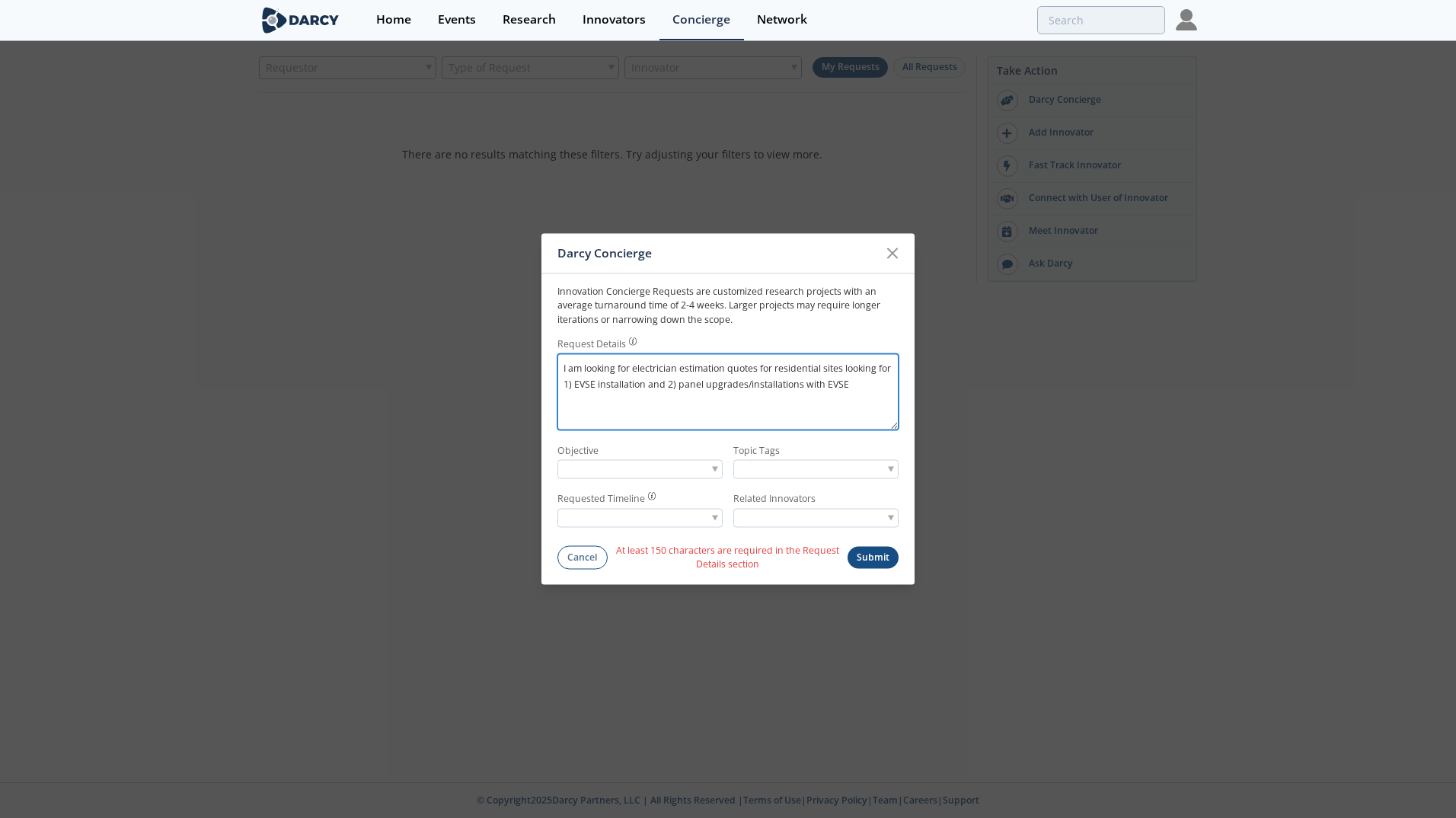 click on "I am looking for electrician estimation quotes for residential sites looking for 1) EVSE installation and 2) panel upgrades/installations with EVSE" at bounding box center [728, 392] 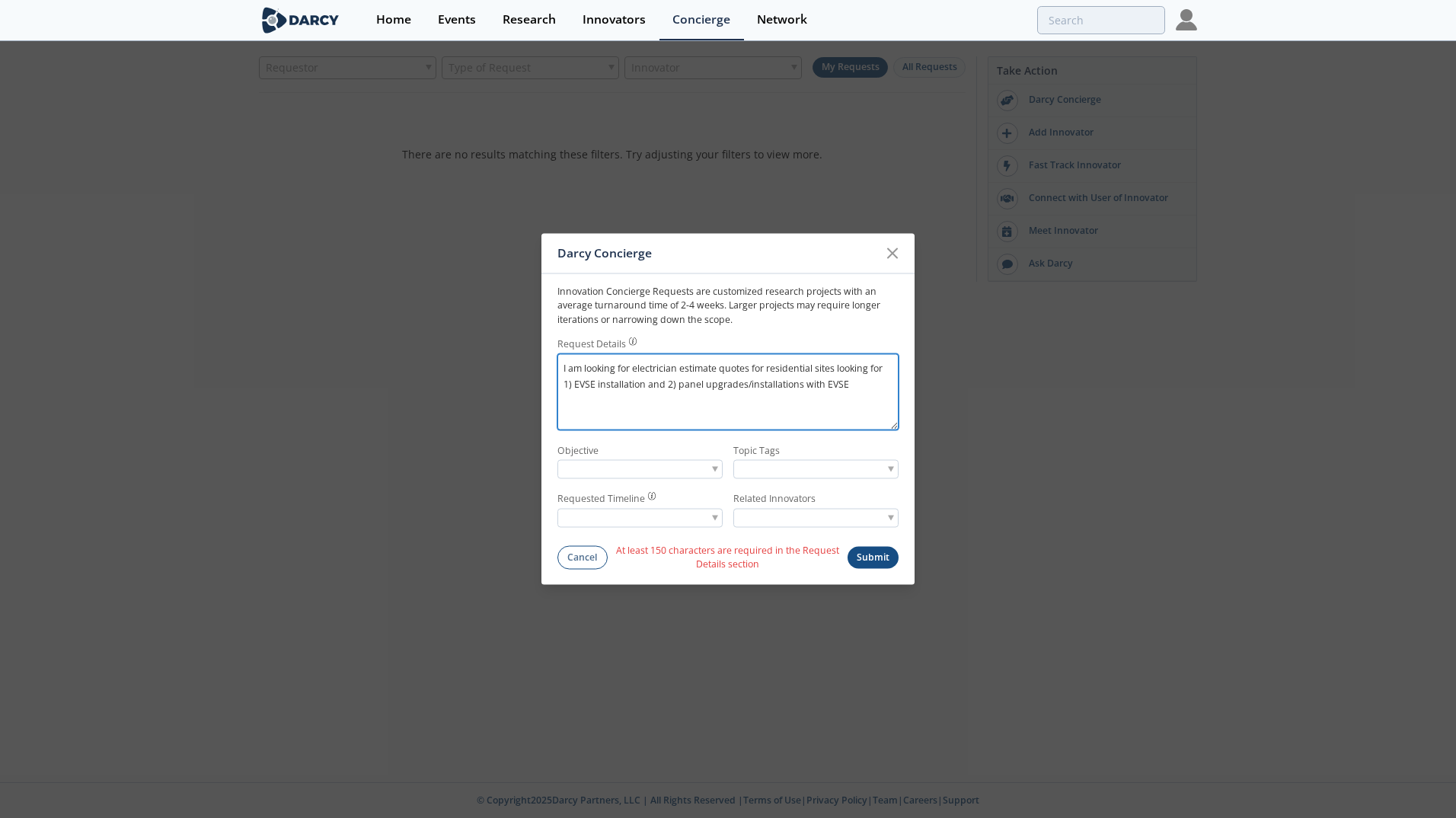 click on "I am looking for electrician estimate quotes for residential sites looking for 1) EVSE installation and 2) panel upgrades/installations with EVSE" at bounding box center [728, 392] 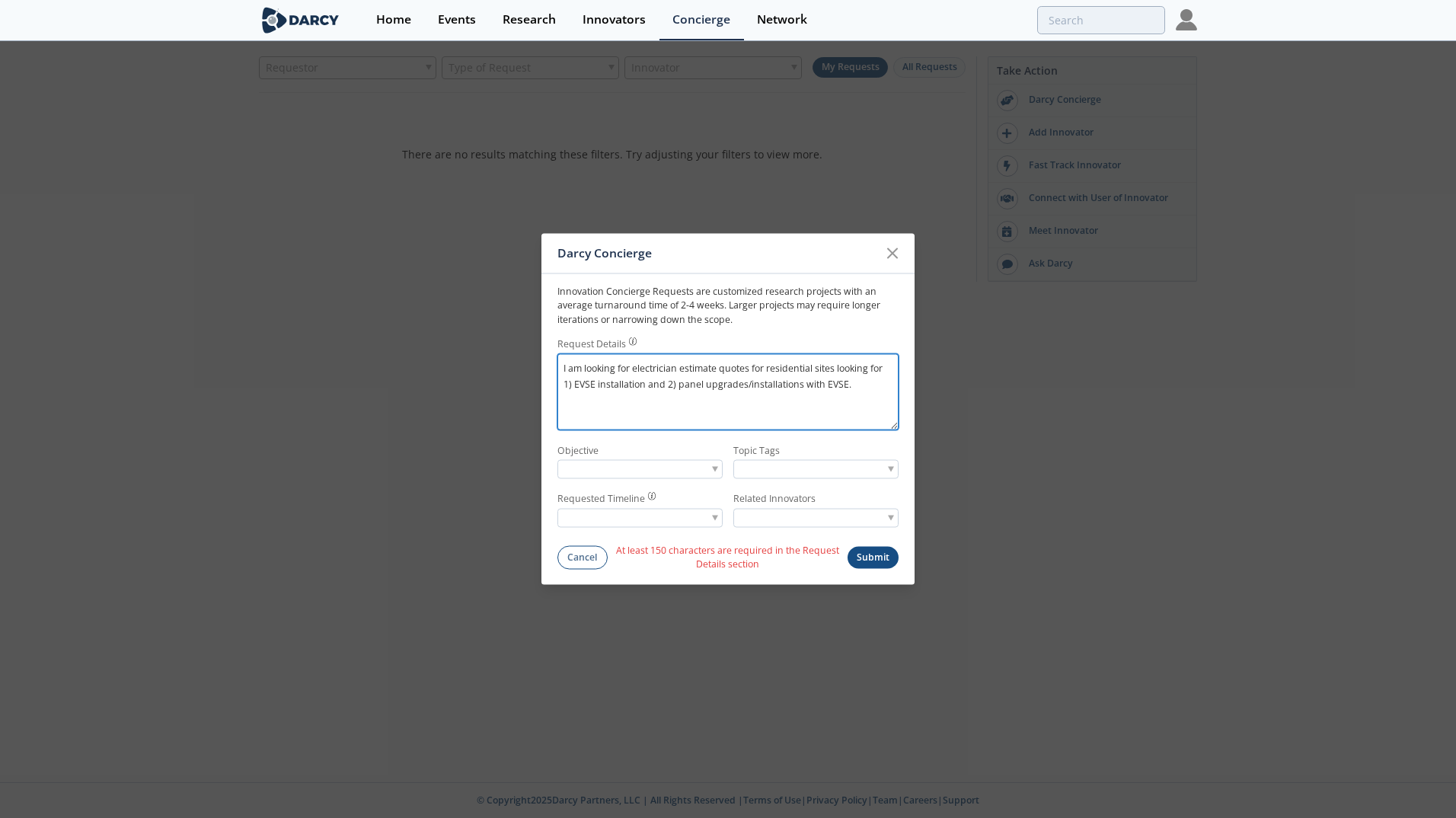 click on "I am looking for electrician estimate quotes for residential sites looking for 1) EVSE installation and 2) panel upgrades/installations with EVSE." at bounding box center [728, 392] 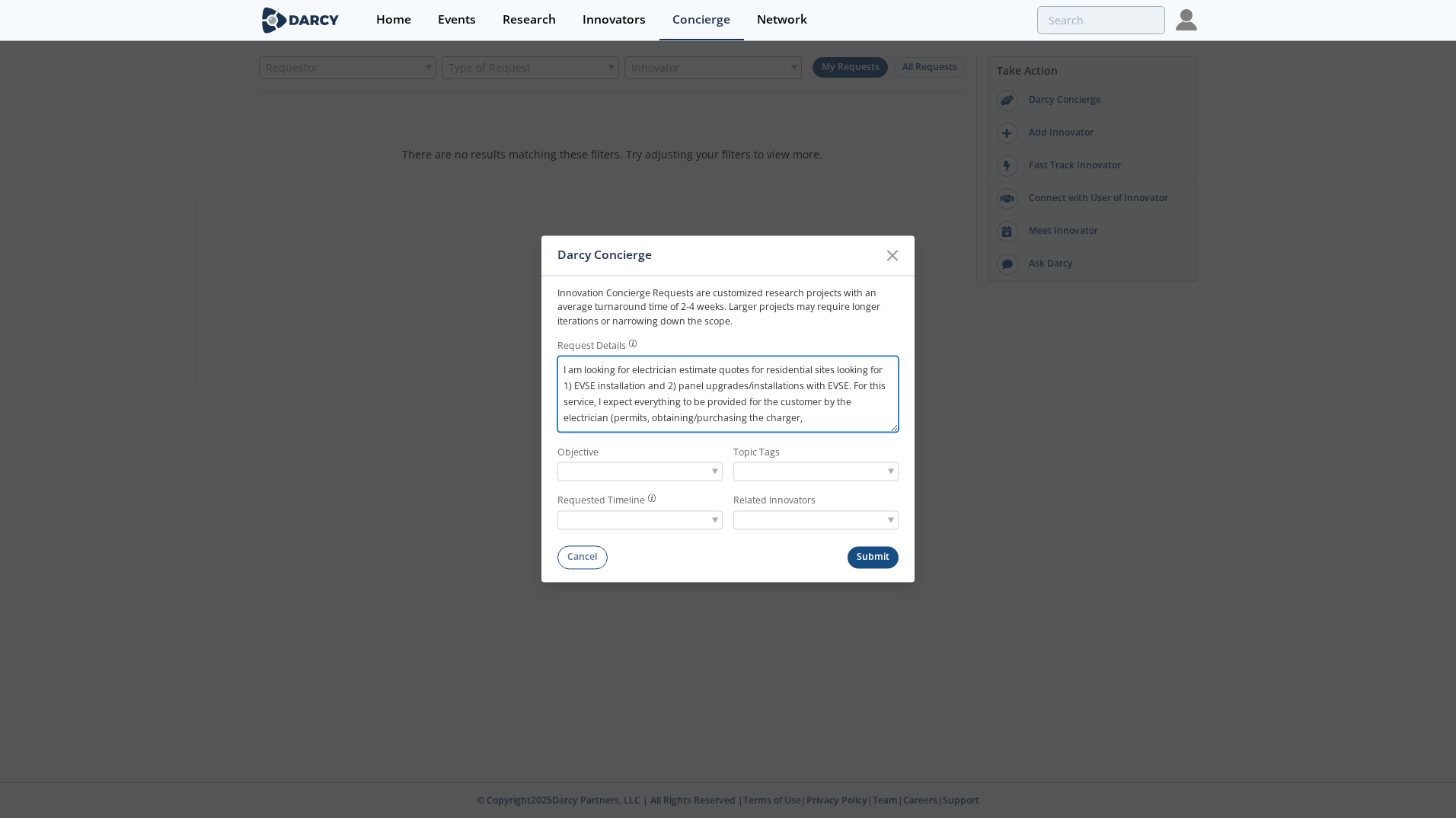 click on "I am looking for electrician estimate quotes for residential sites looking for 1) EVSE installation and 2) panel upgrades/installations with EVSE. For this service, I expect everything to be provided for the customer by the electrician (permits, obtaining/purchasing the charger," at bounding box center [728, 394] 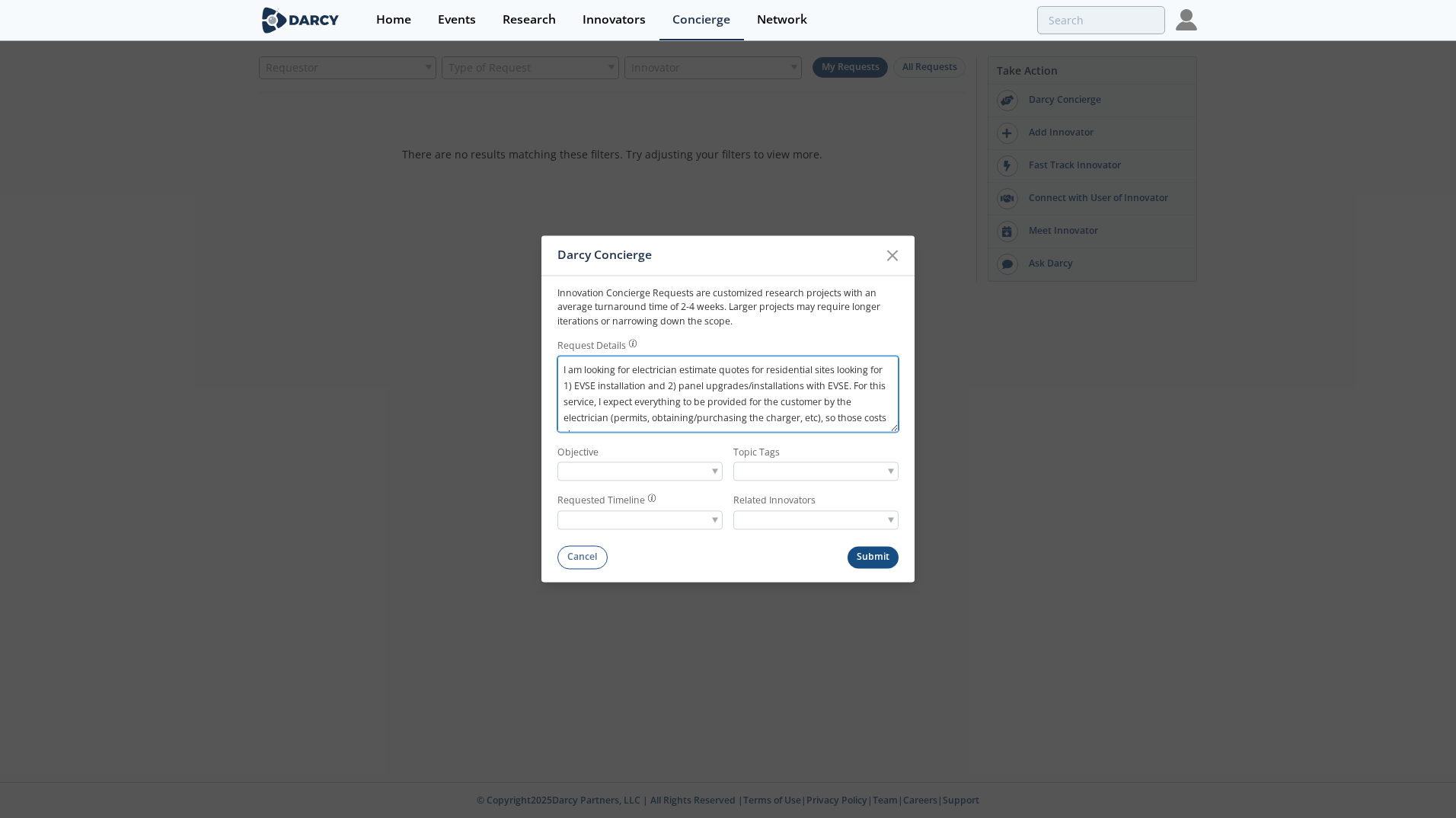 scroll, scrollTop: 10, scrollLeft: 0, axis: vertical 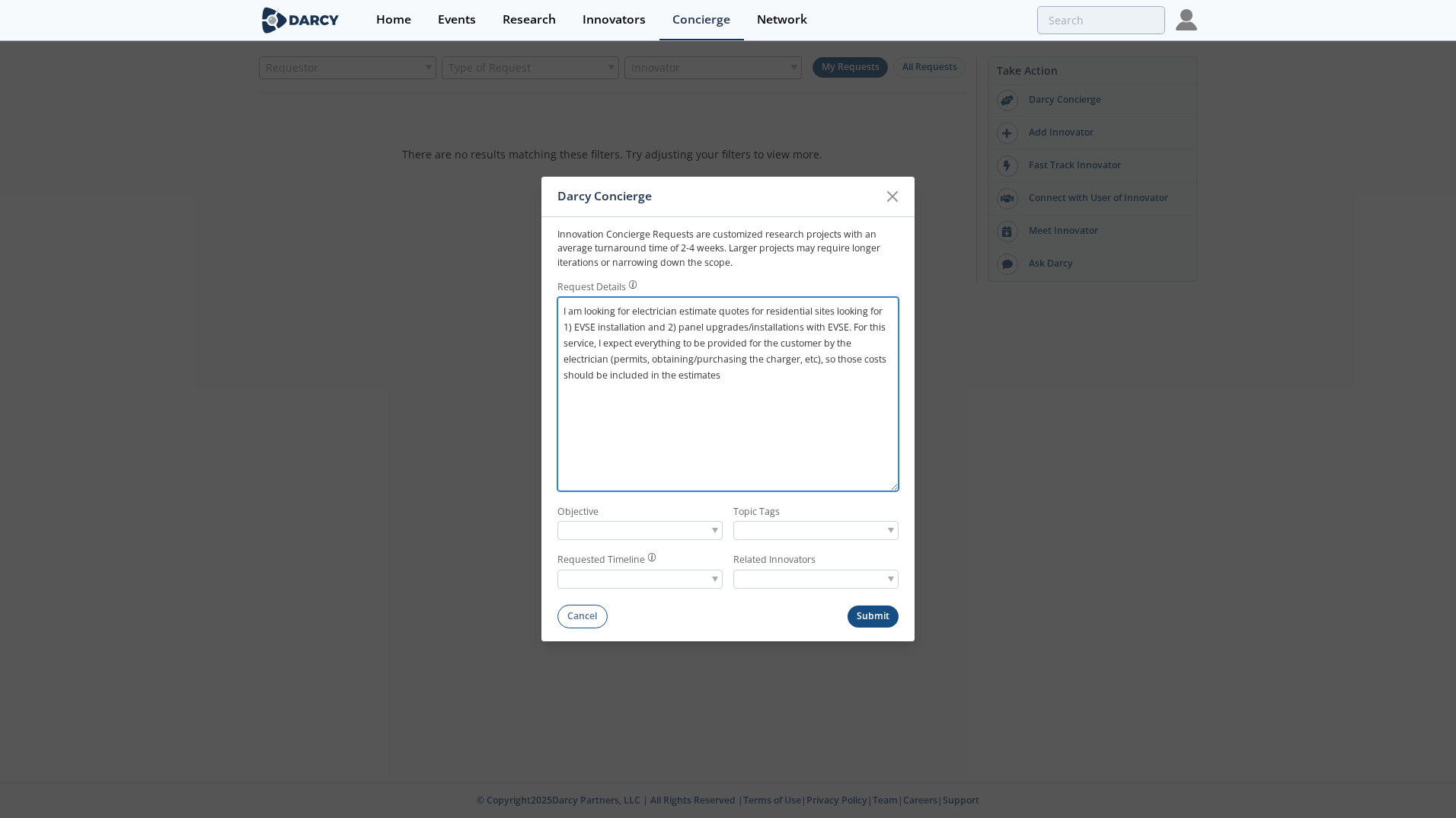 drag, startPoint x: 889, startPoint y: 426, endPoint x: 889, endPoint y: 542, distance: 116 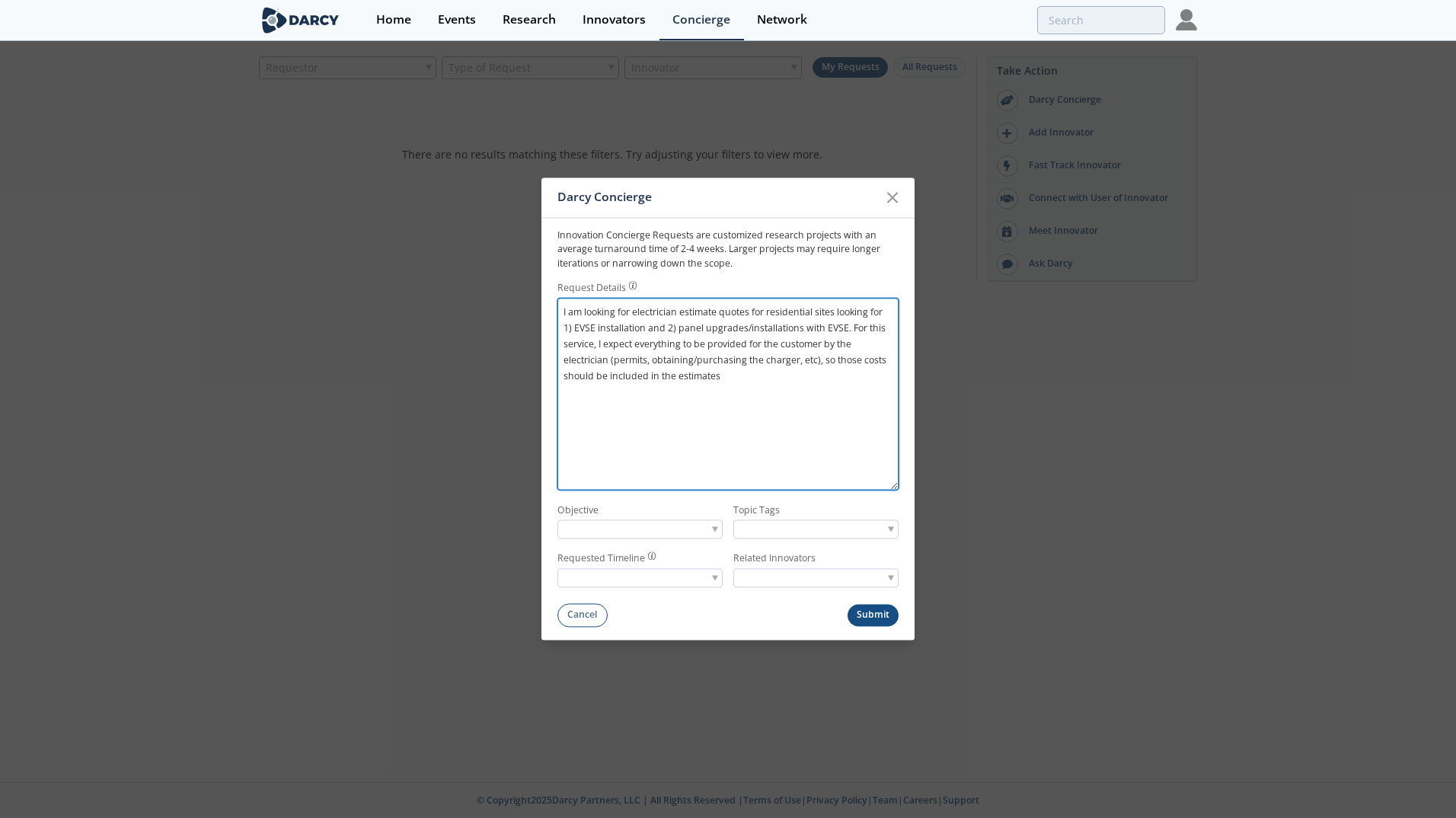 click on "I am looking for electrician estimate quotes for residential sites looking for 1) EVSE installation and 2) panel upgrades/installations with EVSE. For this service, I expect everything to be provided for the customer by the electrician (permits, obtaining/purchasing the charger, etc), so those costs should be included in the estimates" at bounding box center [728, 394] 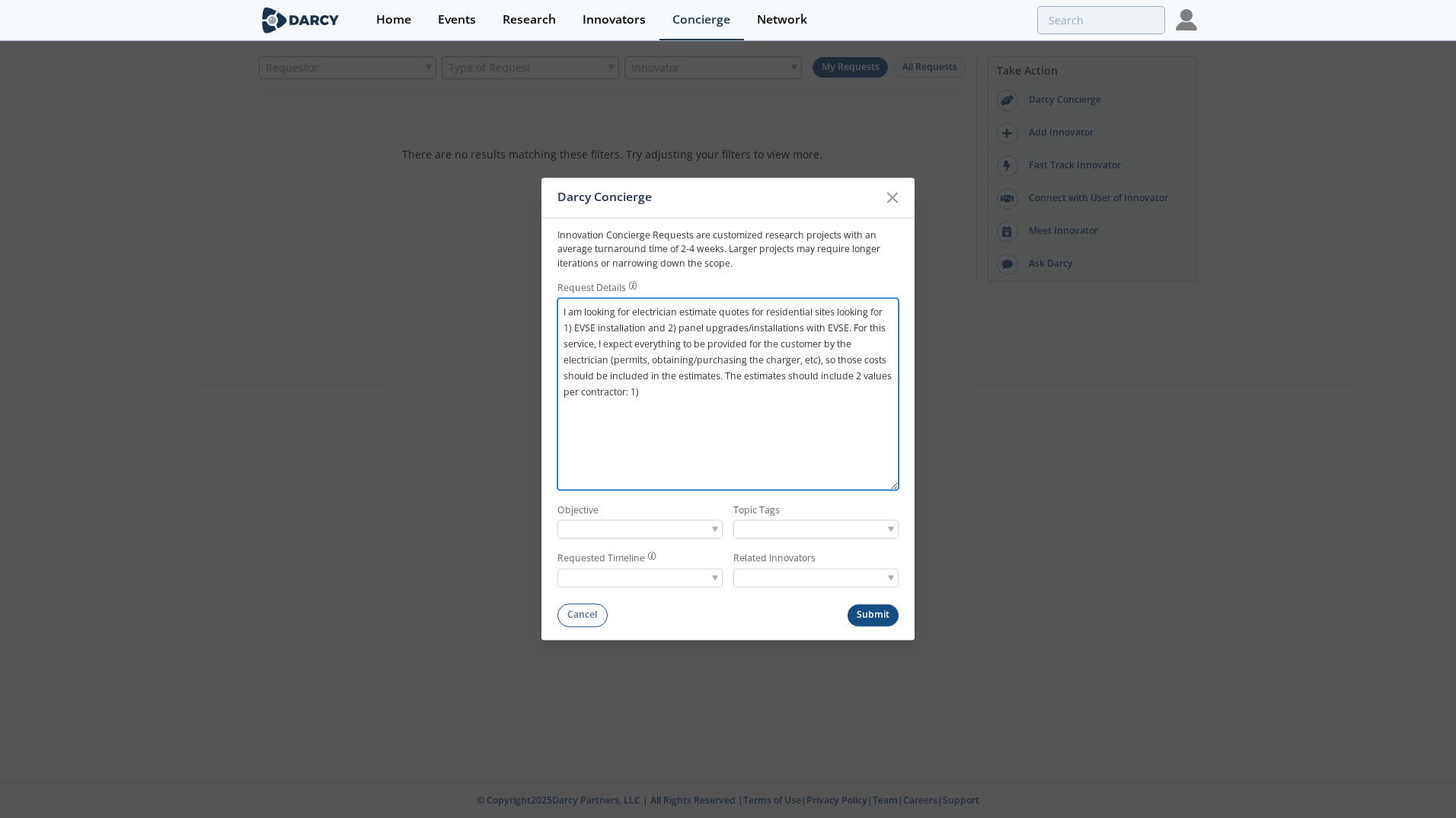 click on "I am looking for electrician estimate quotes for residential sites looking for 1) EVSE installation and 2) panel upgrades/installations with EVSE. For this service, I expect everything to be provided for the customer by the electrician (permits, obtaining/purchasing the charger, etc), so those costs should be included in the estimates. The estimates should include 2 values per contractor: 1)" at bounding box center [728, 394] 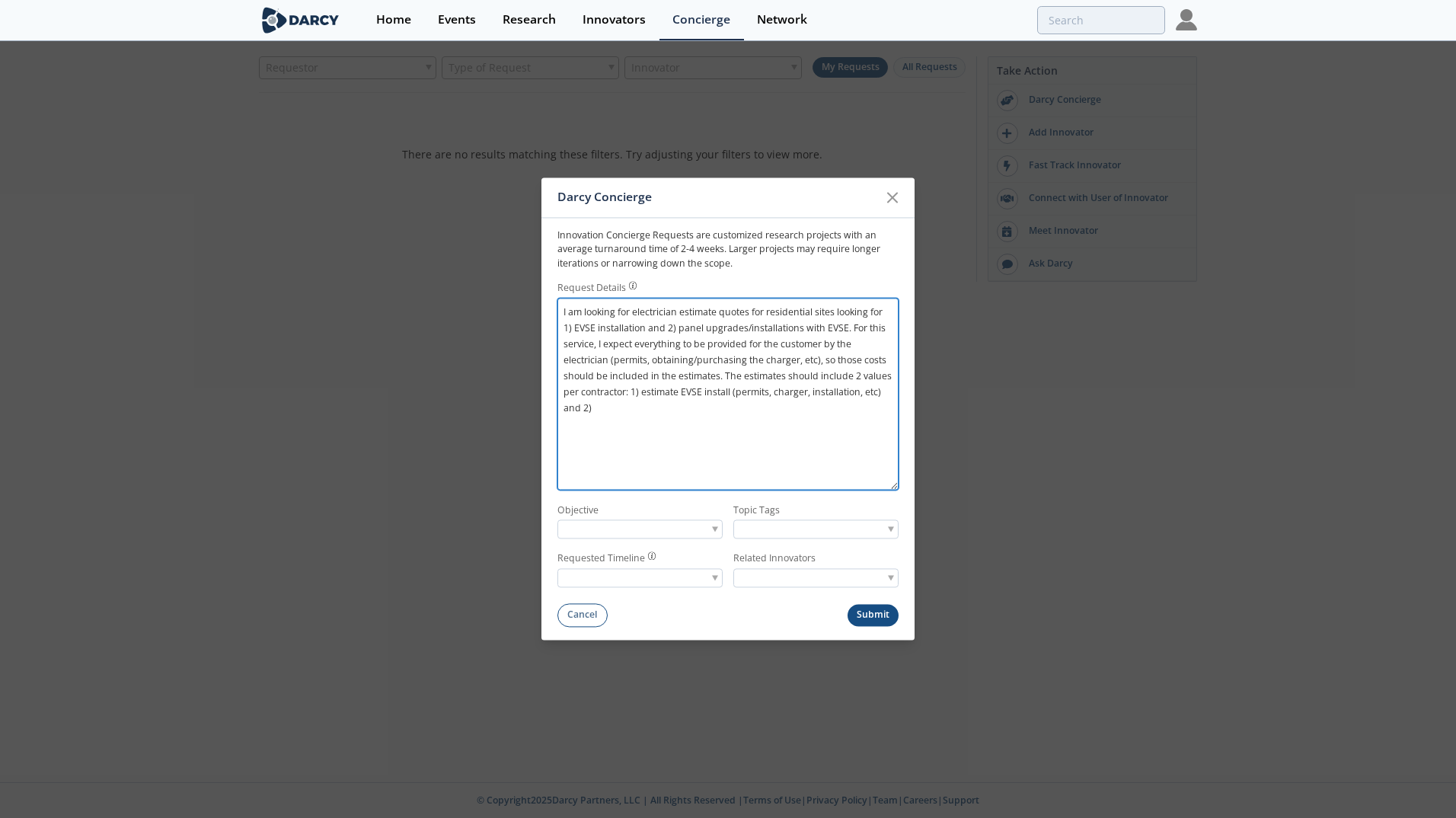 click on "I am looking for electrician estimate quotes for residential sites looking for 1) EVSE installation and 2) panel upgrades/installations with EVSE. For this service, I expect everything to be provided for the customer by the electrician (permits, obtaining/purchasing the charger, etc), so those costs should be included in the estimates. The estimates should include 2 values per contractor: 1) estimate EVSE install (permits, charger, installation, etc) and 2)" at bounding box center [728, 394] 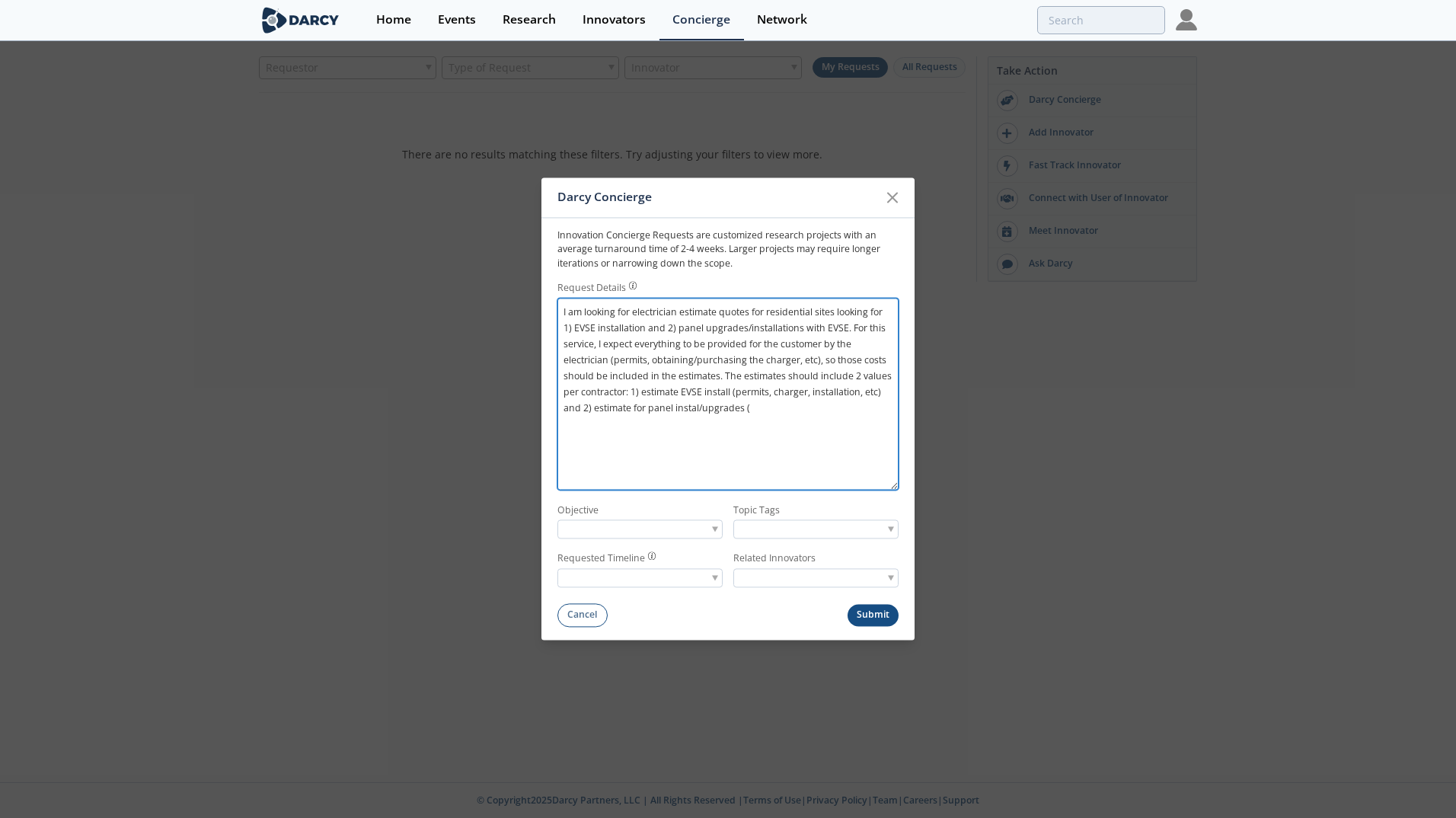 click on "I am looking for electrician estimate quotes for residential sites looking for 1) EVSE installation and 2) panel upgrades/installations with EVSE. For this service, I expect everything to be provided for the customer by the electrician (permits, obtaining/purchasing the charger, etc), so those costs should be included in the estimates. The estimates should include 2 values per contractor: 1) estimate EVSE install (permits, charger, installation, etc) and 2) estimate for panel instal/upgrades (" at bounding box center (728, 394) 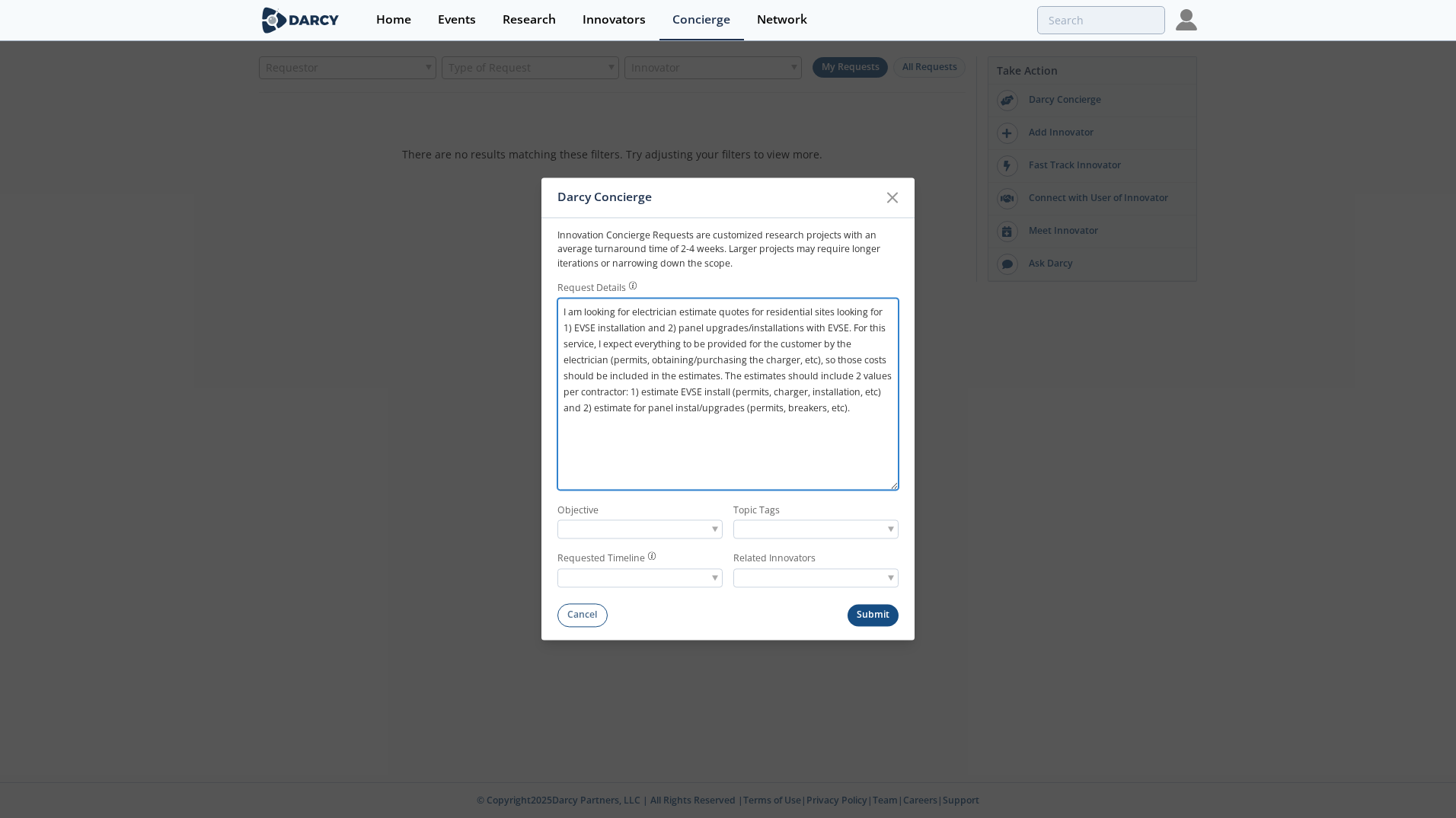 click on "I am looking for electrician estimate quotes for residential sites looking for 1) EVSE installation and 2) panel upgrades/installations with EVSE. For this service, I expect everything to be provided for the customer by the electrician (permits, obtaining/purchasing the charger, etc), so those costs should be included in the estimates. The estimates should include 2 values per contractor: 1) estimate EVSE install (permits, charger, installation, etc) and 2) estimate for panel instal/upgrades (permits, breakers, etc)." at bounding box center [728, 394] 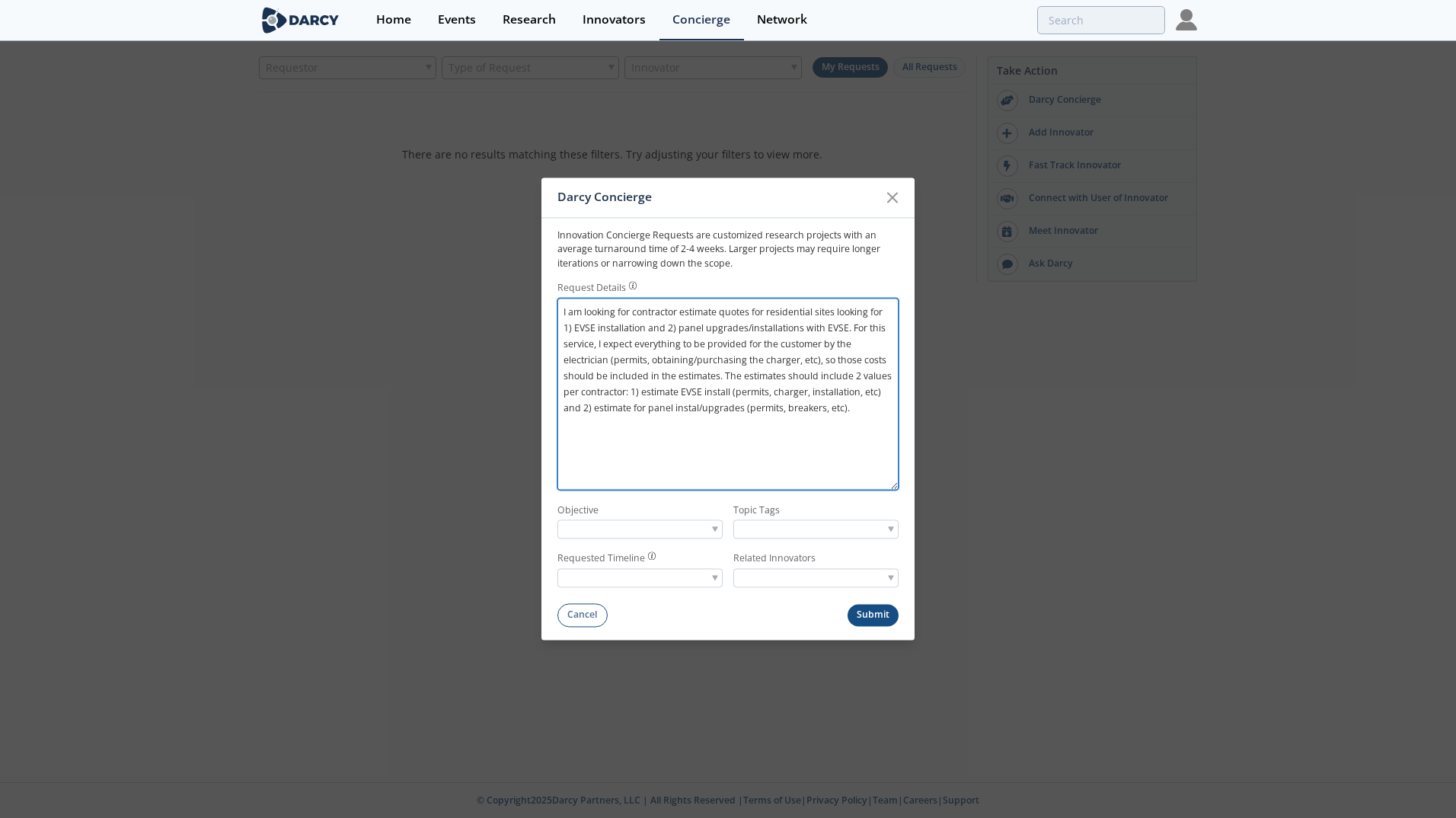 click on "I am looking for contractor estimate quotes for residential sites looking for 1) EVSE installation and 2) panel upgrades/installations with EVSE. For this service, I expect everything to be provided for the customer by the electrician (permits, obtaining/purchasing the charger, etc), so those costs should be included in the estimates. The estimates should include 2 values per contractor: 1) estimate EVSE install (permits, charger, installation, etc) and 2) estimate for panel instal/upgrades (permits, breakers, etc)." at bounding box center [728, 394] 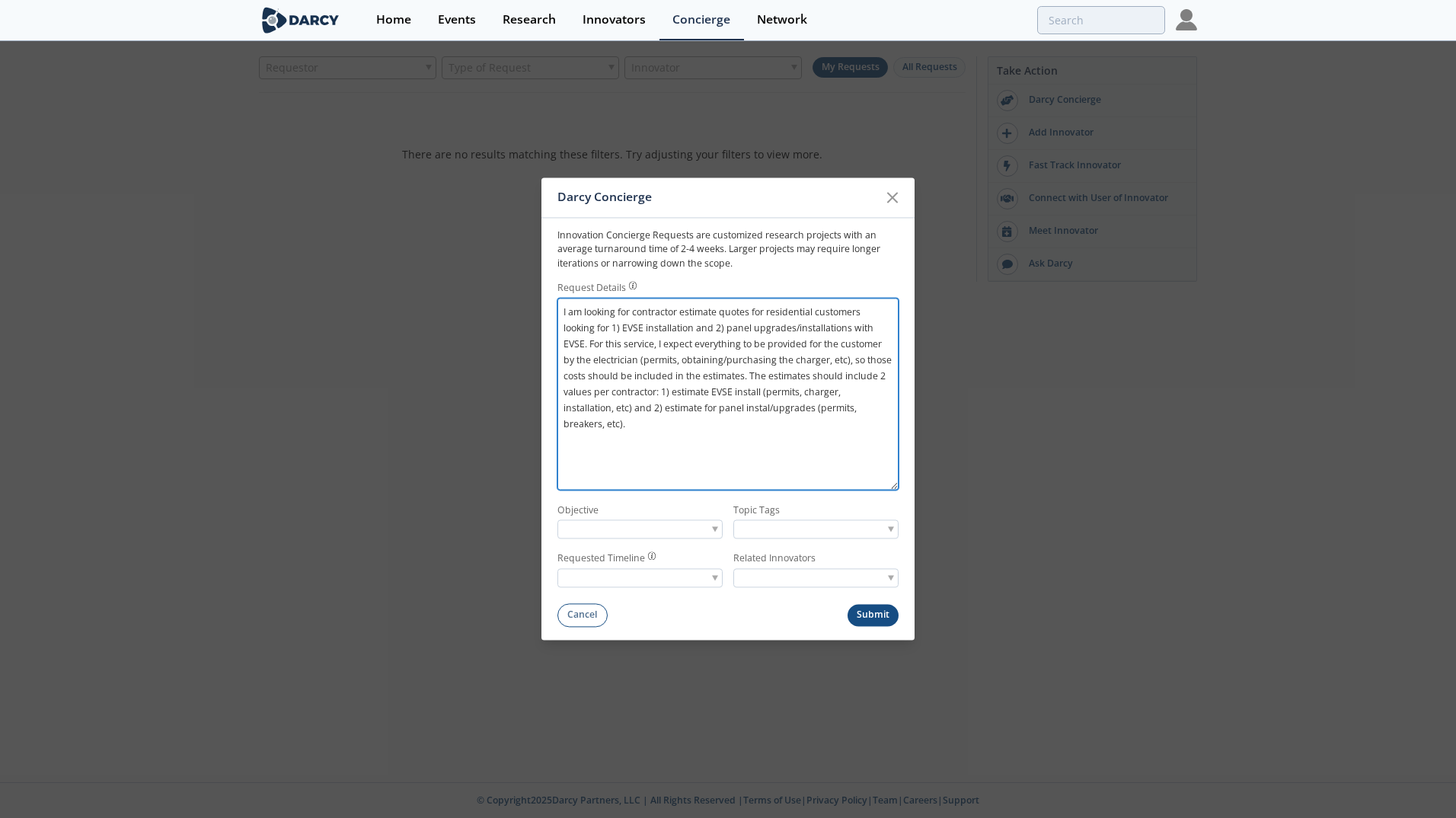 click on "I am looking for contractor estimate quotes for residential customers looking for 1) EVSE installation and 2) panel upgrades/installations with EVSE. For this service, I expect everything to be provided for the customer by the electrician (permits, obtaining/purchasing the charger, etc), so those costs should be included in the estimates. The estimates should include 2 values per contractor: 1) estimate EVSE install (permits, charger, installation, etc) and 2) estimate for panel instal/upgrades (permits, breakers, etc)." at bounding box center (728, 394) 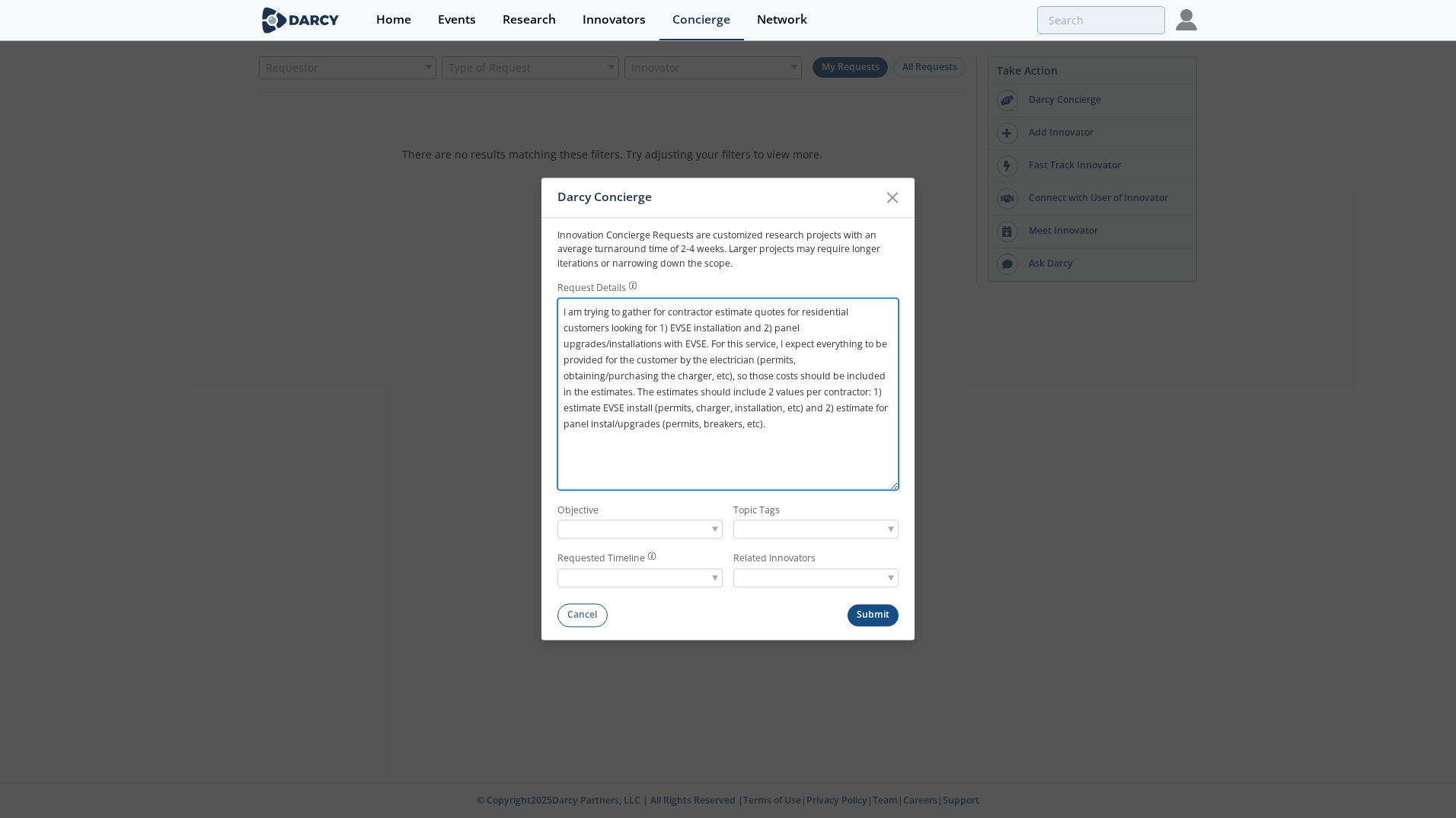 click on "I am trying to gather for contractor estimate quotes for residential customers looking for 1) EVSE installation and 2) panel upgrades/installations with EVSE. For this service, I expect everything to be provided for the customer by the electrician (permits, obtaining/purchasing the charger, etc), so those costs should be included in the estimates. The estimates should include 2 values per contractor: 1) estimate EVSE install (permits, charger, installation, etc) and 2) estimate for panel instal/upgrades (permits, breakers, etc)." at bounding box center (728, 394) 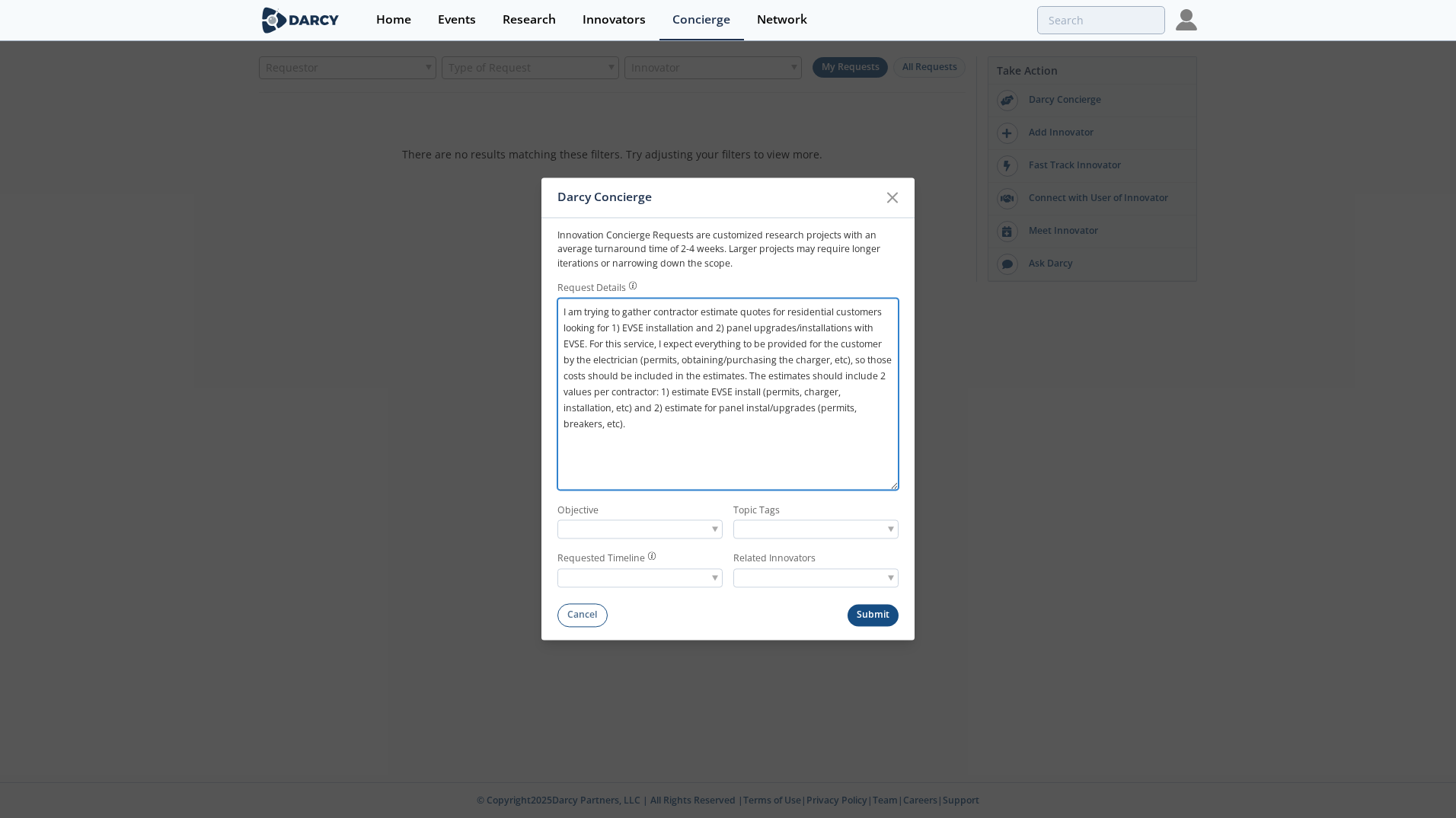 click on "I am trying to gather contractor estimate quotes for residential customers looking for 1) EVSE installation and 2) panel upgrades/installations with EVSE. For this service, I expect everything to be provided for the customer by the electrician (permits, obtaining/purchasing the charger, etc), so those costs should be included in the estimates. The estimates should include 2 values per contractor: 1) estimate EVSE install (permits, charger, installation, etc) and 2) estimate for panel instal/upgrades (permits, breakers, etc)." at bounding box center [728, 394] 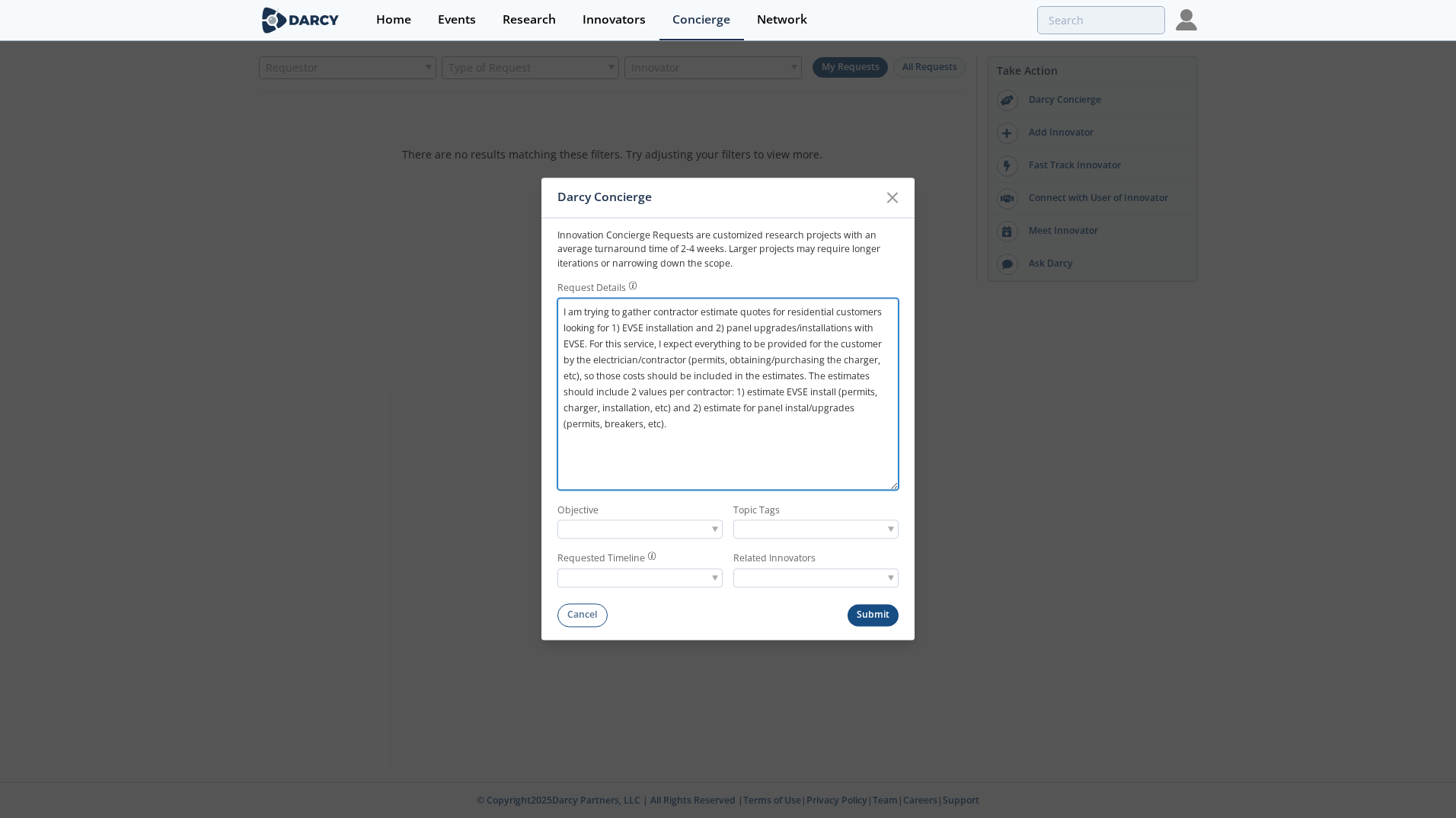click on "I am trying to gather contractor estimate quotes for residential customers looking for 1) EVSE installation and 2) panel upgrades/installations with EVSE. For this service, I expect everything to be provided for the customer by the electrician/contractor (permits, obtaining/purchasing the charger, etc), so those costs should be included in the estimates. The estimates should include 2 values per contractor: 1) estimate EVSE install (permits, charger, installation, etc) and 2) estimate for panel instal/upgrades (permits, breakers, etc)." at bounding box center (728, 394) 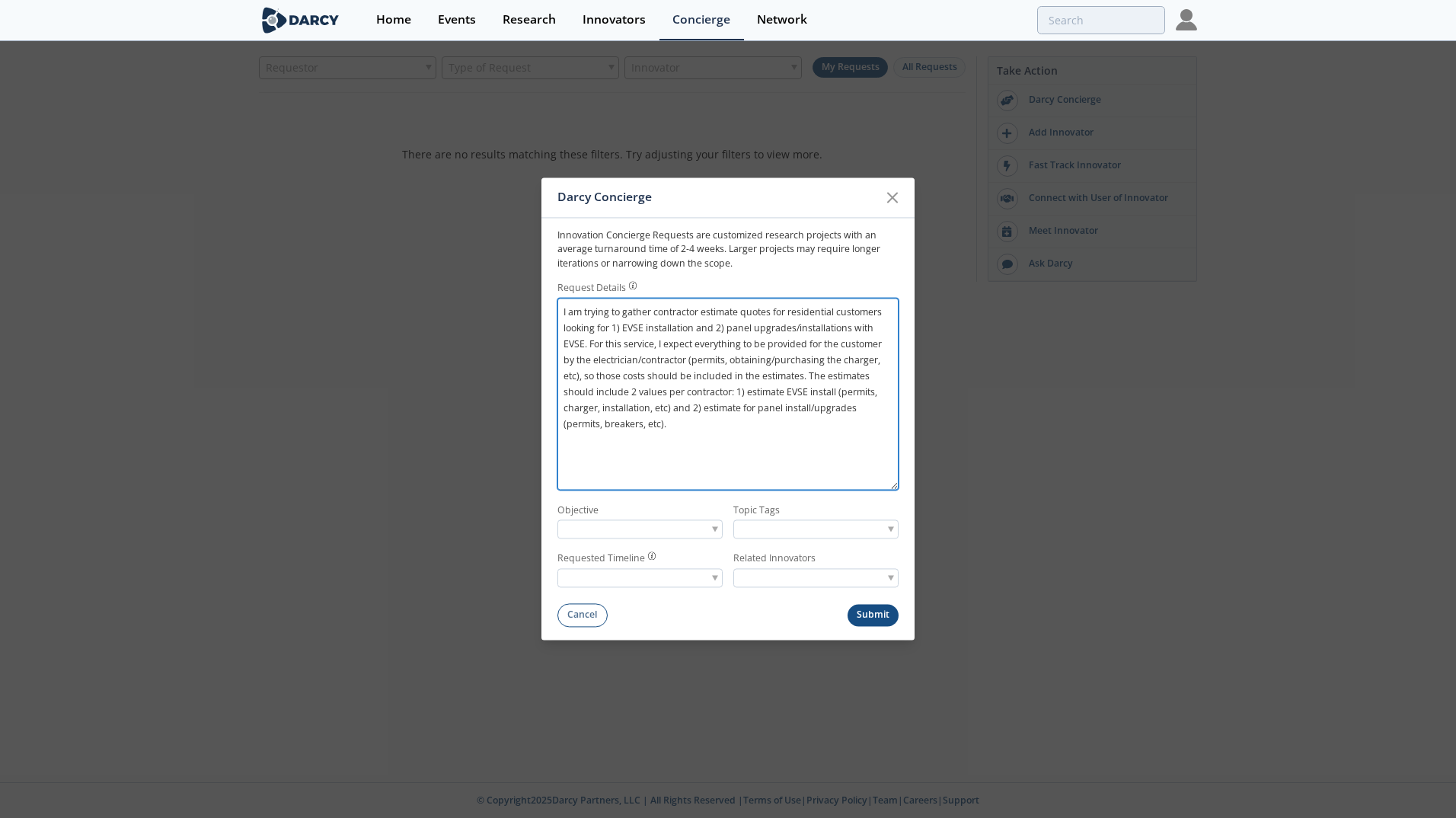 click on "I am trying to gather contractor estimate quotes for residential customers looking for 1) EVSE installation and 2) panel upgrades/installations with EVSE. For this service, I expect everything to be provided for the customer by the electrician/contractor (permits, obtaining/purchasing the charger, etc), so those costs should be included in the estimates. The estimates should include 2 values per contractor: 1) estimate EVSE install (permits, charger, installation, etc) and 2) estimate for panel install/upgrades (permits, breakers, etc)." at bounding box center (728, 394) 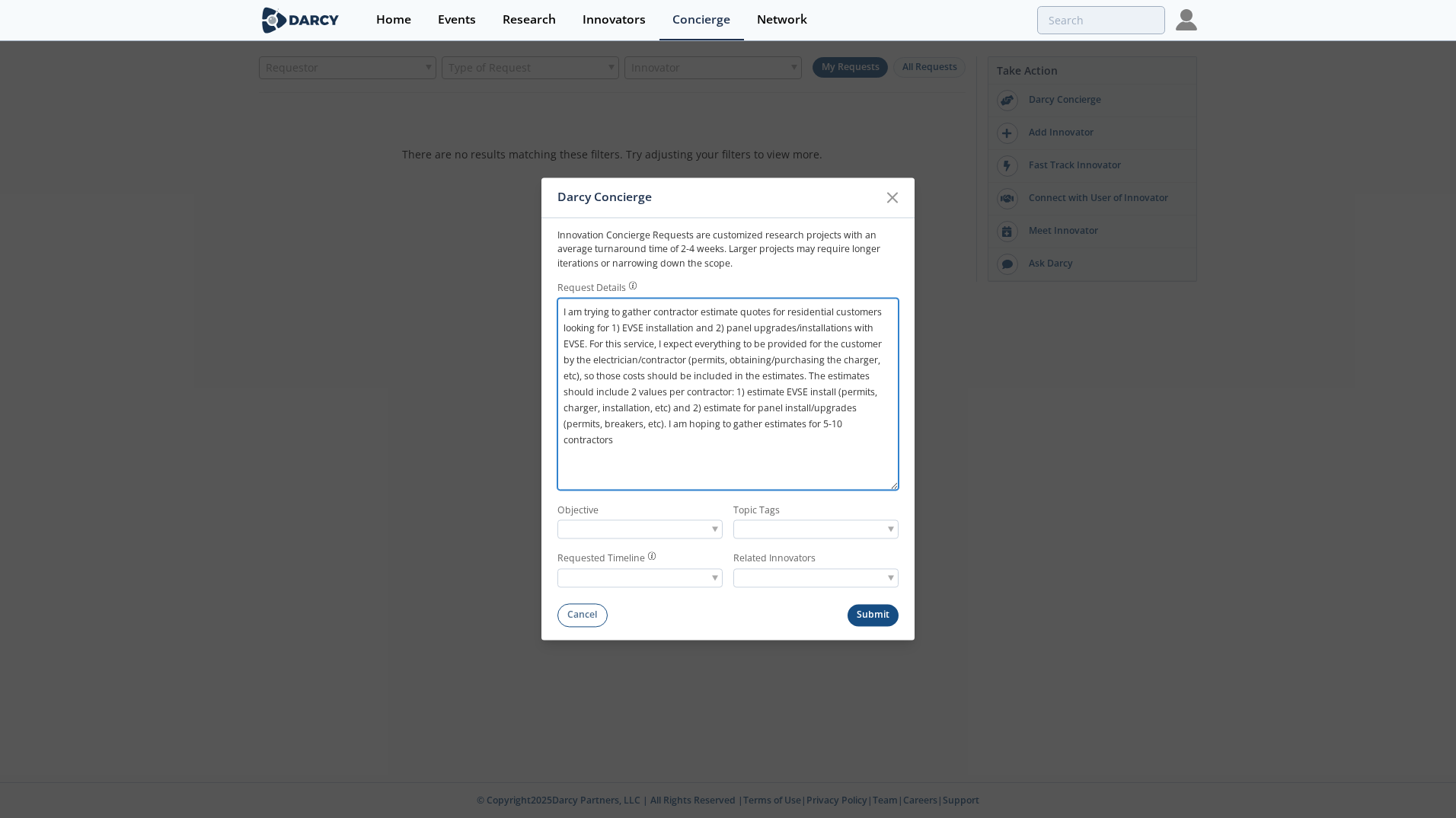 click on "I am trying to gather contractor estimate quotes for residential customers looking for 1) EVSE installation and 2) panel upgrades/installations with EVSE. For this service, I expect everything to be provided for the customer by the electrician/contractor (permits, obtaining/purchasing the charger, etc), so those costs should be included in the estimates. The estimates should include 2 values per contractor: 1) estimate EVSE install (permits, charger, installation, etc) and 2) estimate for panel install/upgrades (permits, breakers, etc). I am hoping to gather estimates for 5-10 contractors" at bounding box center [728, 394] 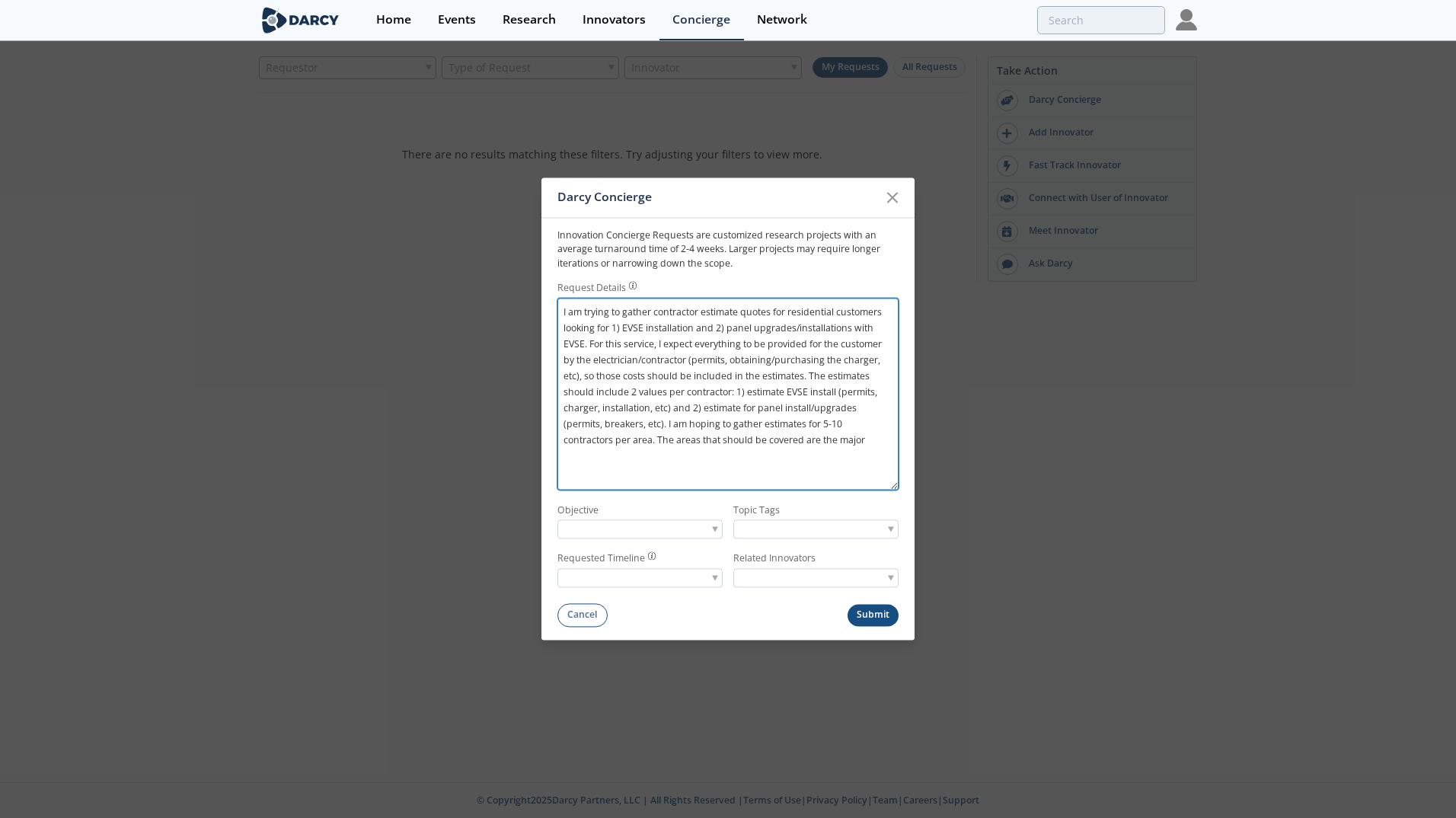 click on "I am trying to gather contractor estimate quotes for residential customers looking for 1) EVSE installation and 2) panel upgrades/installations with EVSE. For this service, I expect everything to be provided for the customer by the electrician/contractor (permits, obtaining/purchasing the charger, etc), so those costs should be included in the estimates. The estimates should include 2 values per contractor: 1) estimate EVSE install (permits, charger, installation, etc) and 2) estimate for panel install/upgrades (permits, breakers, etc). I am hoping to gather estimates for 5-10 contractors per area. The areas that should be covered are the major" at bounding box center (728, 394) 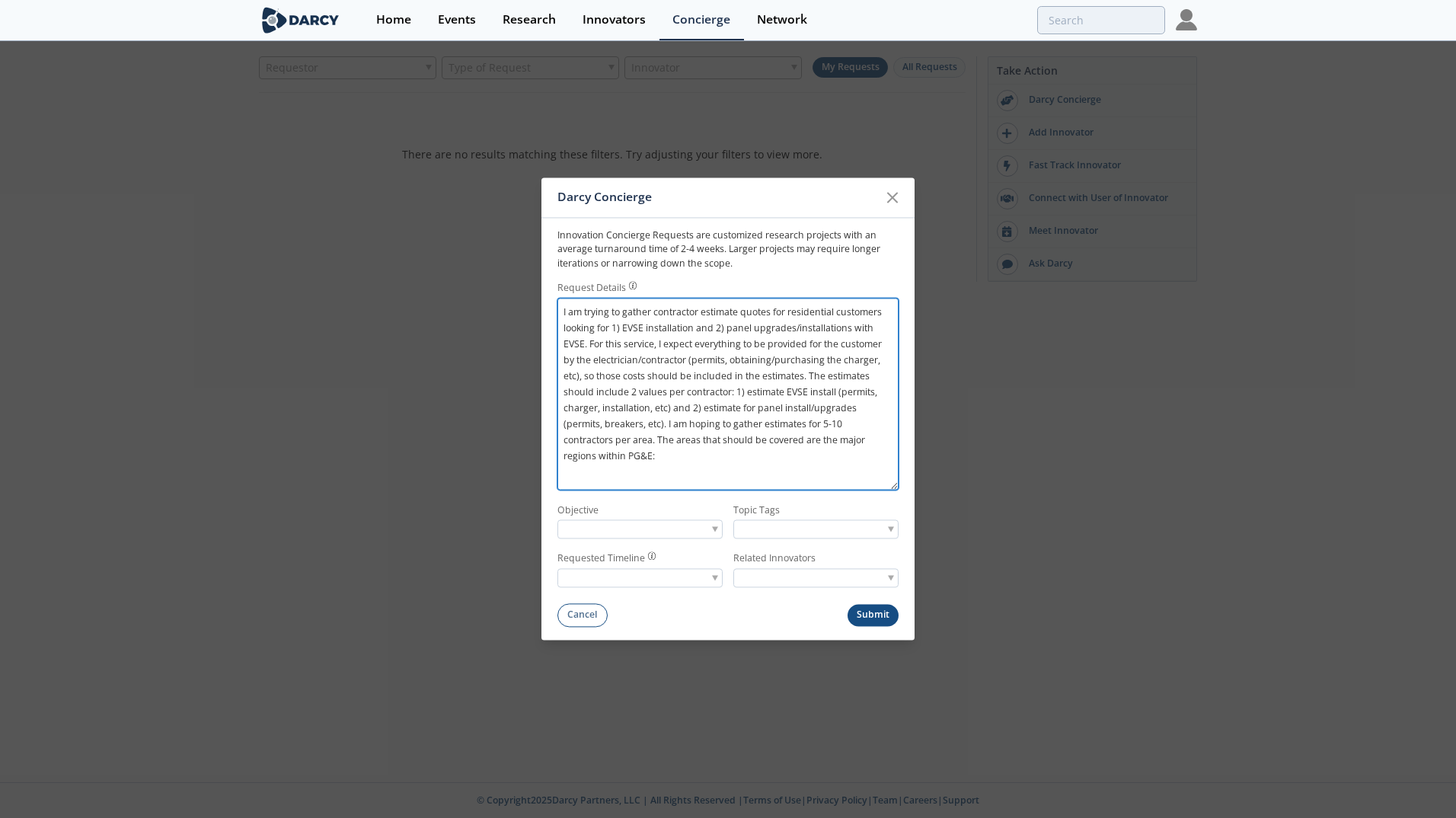 click on "I am trying to gather contractor estimate quotes for residential customers looking for 1) EVSE installation and 2) panel upgrades/installations with EVSE. For this service, I expect everything to be provided for the customer by the electrician/contractor (permits, obtaining/purchasing the charger, etc), so those costs should be included in the estimates. The estimates should include 2 values per contractor: 1) estimate EVSE install (permits, charger, installation, etc) and 2) estimate for panel install/upgrades (permits, breakers, etc). I am hoping to gather estimates for 5-10 contractors per area. The areas that should be covered are the major regions within PG&E:" at bounding box center [728, 394] 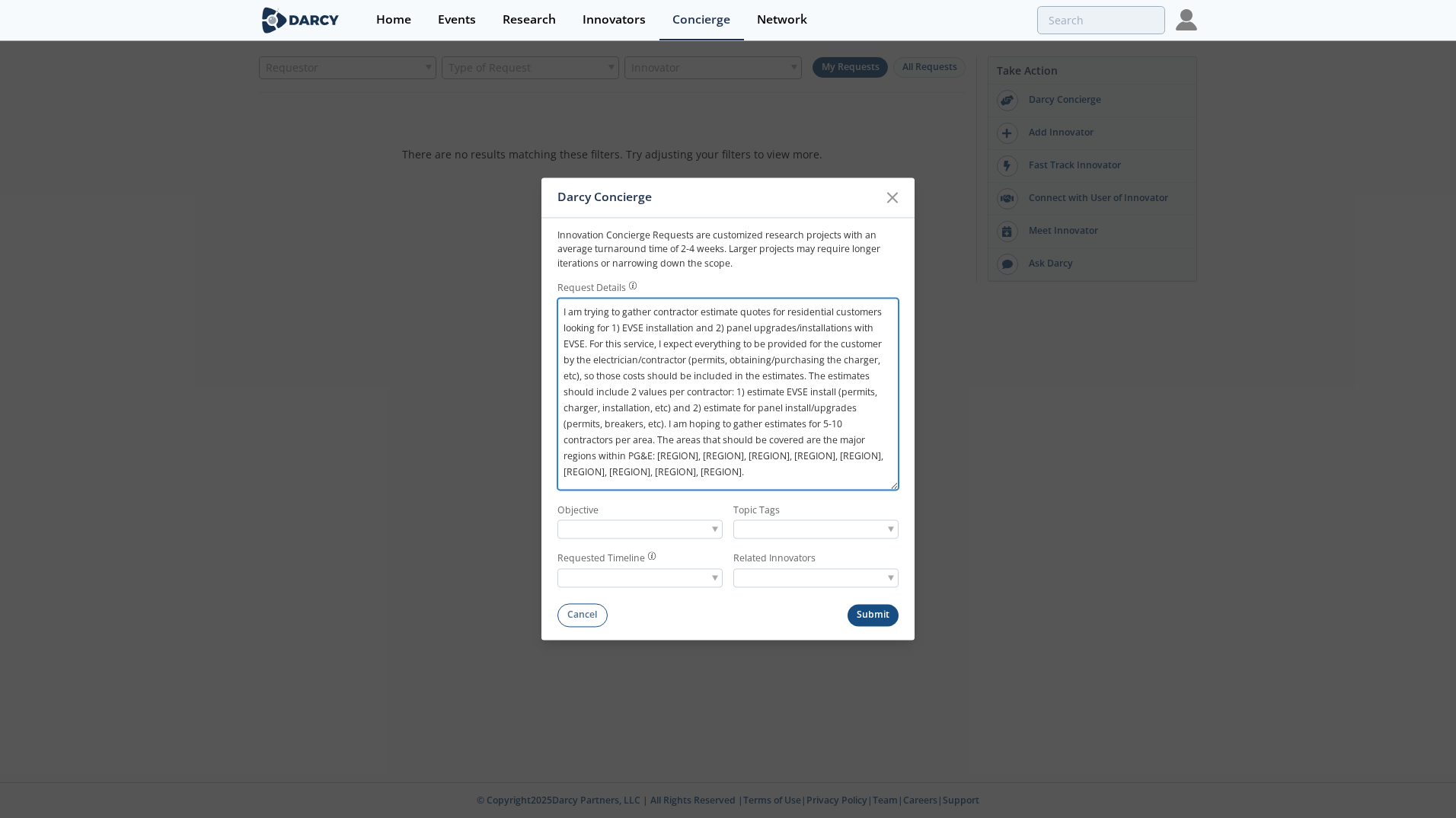 click on "I am trying to gather contractor estimate quotes for residential customers looking for 1) EVSE installation and 2) panel upgrades/installations with EVSE. For this service, I expect everything to be provided for the customer by the electrician/contractor (permits, obtaining/purchasing the charger, etc), so those costs should be included in the estimates. The estimates should include 2 values per contractor: 1) estimate EVSE install (permits, charger, installation, etc) and 2) estimate for panel install/upgrades (permits, breakers, etc). I am hoping to gather estimates for 5-10 contractors per area. The areas that should be covered are the major regions within PG&E: [REGION], [REGION], [REGION], [REGION], [REGION], [REGION], [REGION], [REGION], [REGION]." at bounding box center [728, 394] 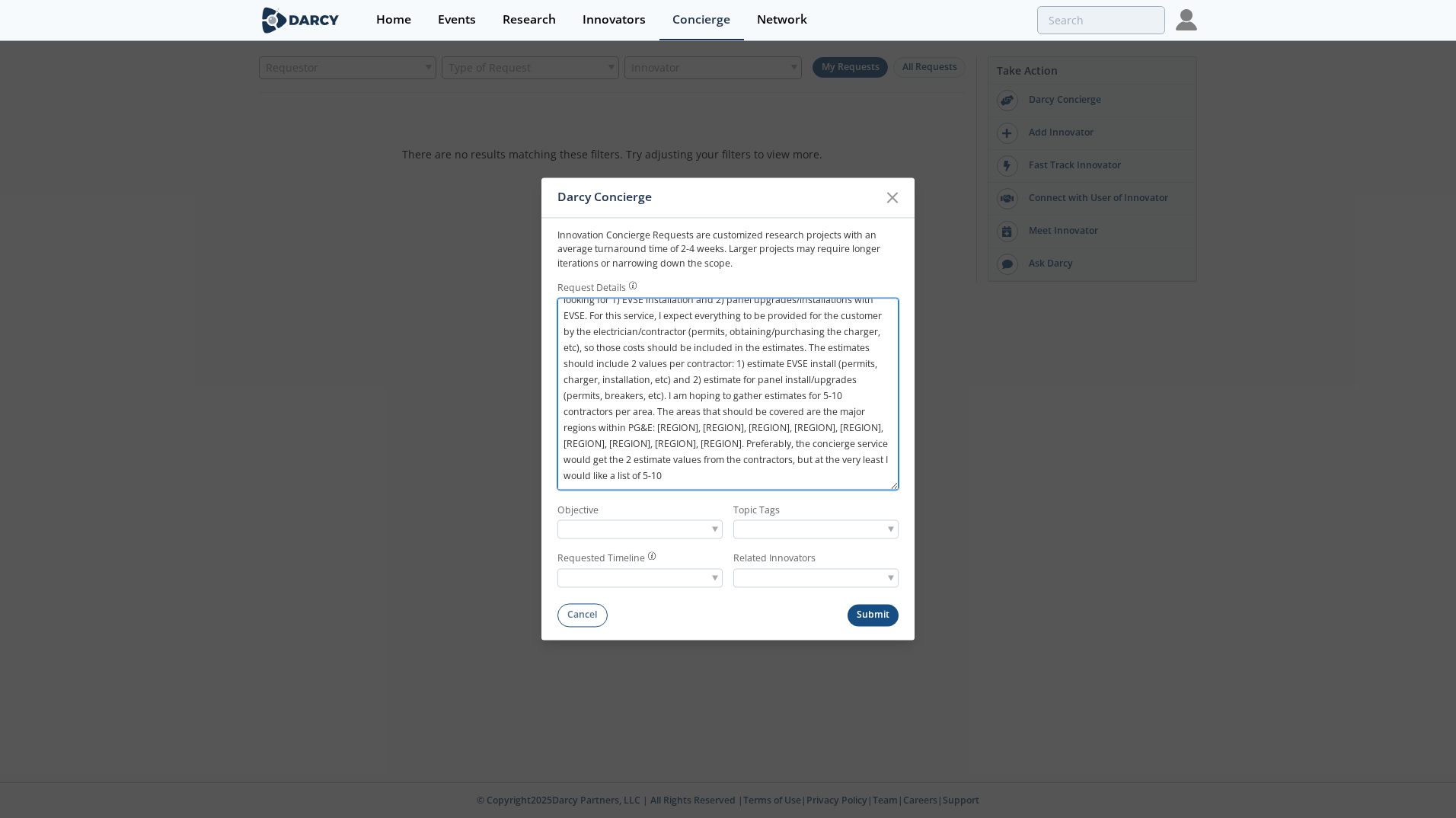 scroll, scrollTop: 38, scrollLeft: 0, axis: vertical 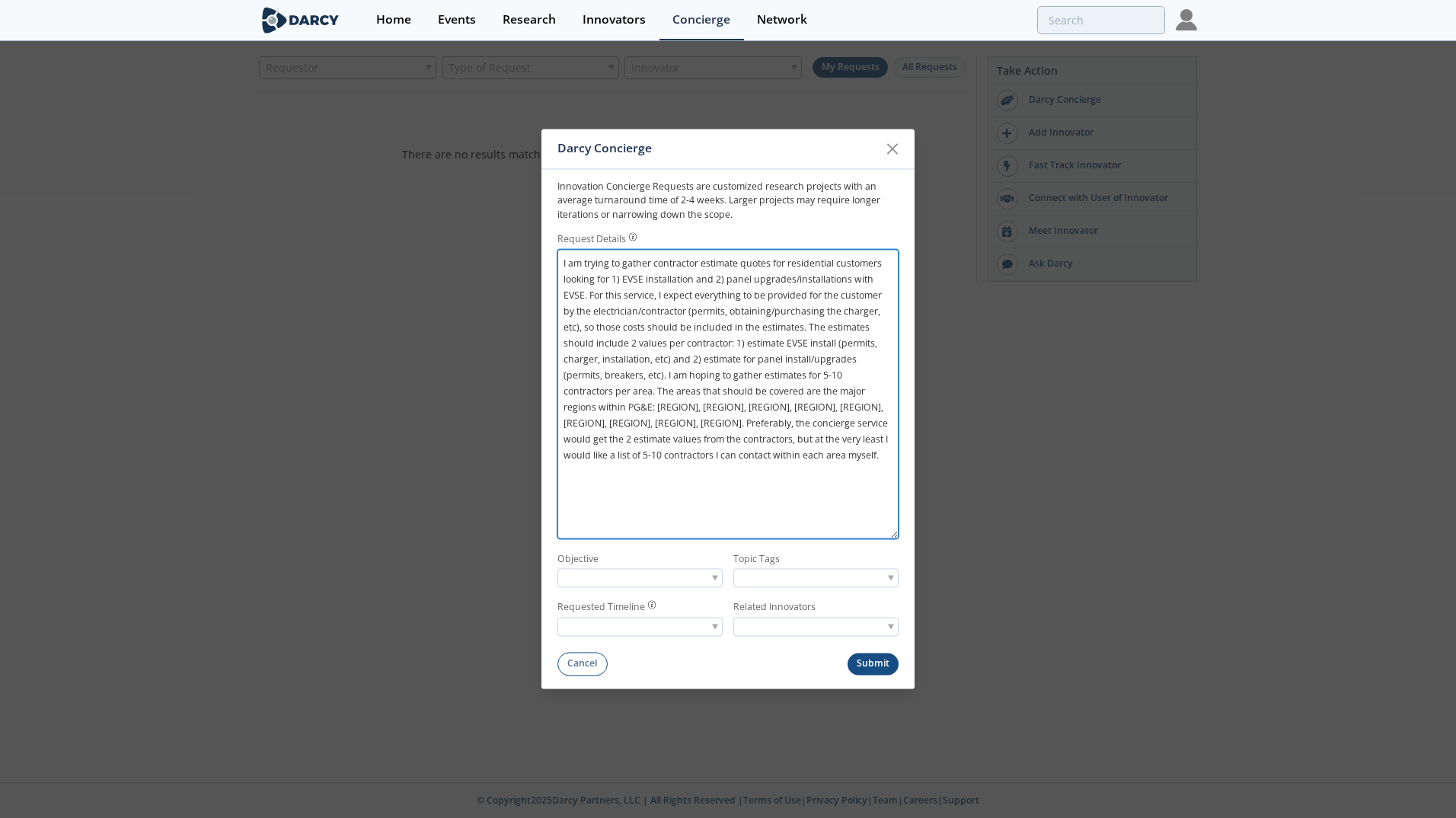 drag, startPoint x: 891, startPoint y: 485, endPoint x: 915, endPoint y: 583, distance: 100.89599 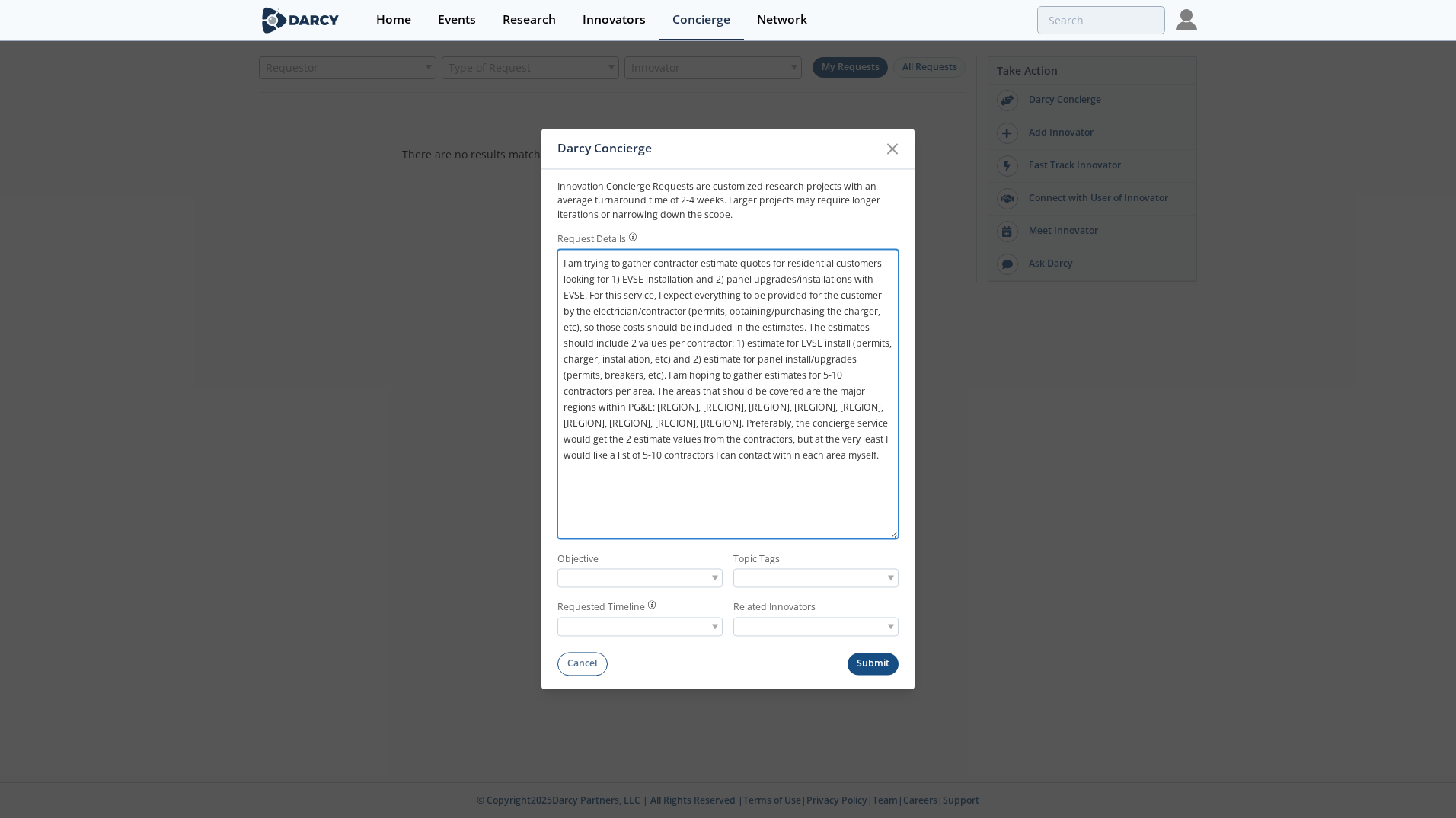 click on "I am trying to gather contractor estimate quotes for residential customers looking for 1) EVSE installation and 2) panel upgrades/installations with EVSE. For this service, I expect everything to be provided for the customer by the electrician/contractor (permits, obtaining/purchasing the charger, etc), so those costs should be included in the estimates. The estimates should include 2 values per contractor: 1) estimate for EVSE install (permits, charger, installation, etc) and 2) estimate for panel install/upgrades (permits, breakers, etc). I am hoping to gather estimates for 5-10 contractors per area. The areas that should be covered are the major regions within PG&E: [REGION], [REGION], [REGION], [REGION], [REGION], [REGION], [REGION], [REGION], [REGION]. Preferably, the concierge service would get the 2 estimate values from the contractors, but at the very least I would like a list of 5-10 contractors I can contact within each area myself." at bounding box center (728, 394) 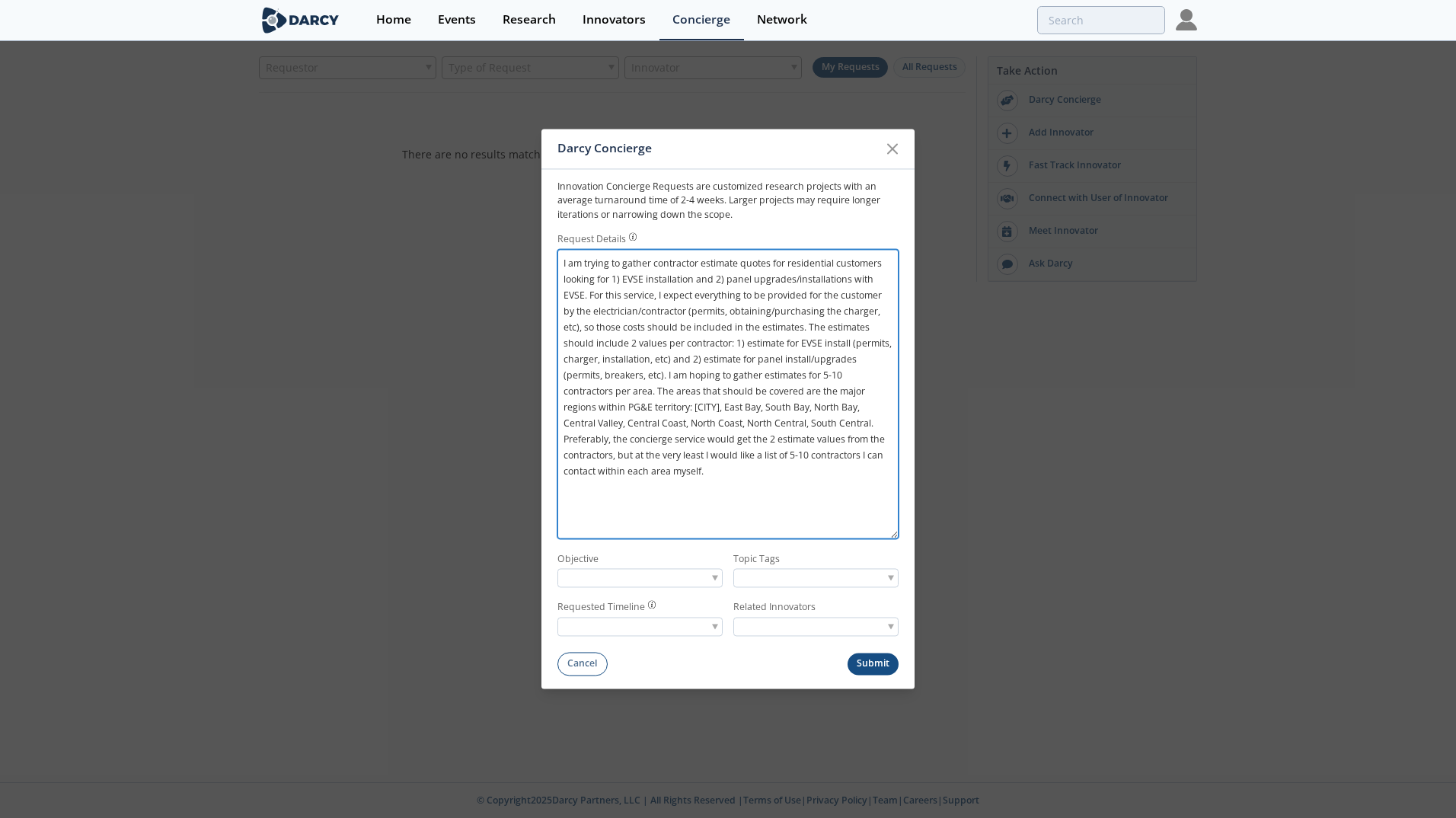 click on "I am trying to gather contractor estimate quotes for residential customers looking for 1) EVSE installation and 2) panel upgrades/installations with EVSE. For this service, I expect everything to be provided for the customer by the electrician/contractor (permits, obtaining/purchasing the charger, etc), so those costs should be included in the estimates. The estimates should include 2 values per contractor: 1) estimate for EVSE install (permits, charger, installation, etc) and 2) estimate for panel install/upgrades (permits, breakers, etc). I am hoping to gather estimates for 5-10 contractors per area. The areas that should be covered are the major regions within PG&E territory: [CITY], East Bay, South Bay, North Bay, Central Valley, Central Coast, North Coast, North Central, South Central. Preferably, the concierge service would get the 2 estimate values from the contractors, but at the very least I would like a list of 5-10 contractors I can contact within each area myself." at bounding box center [728, 394] 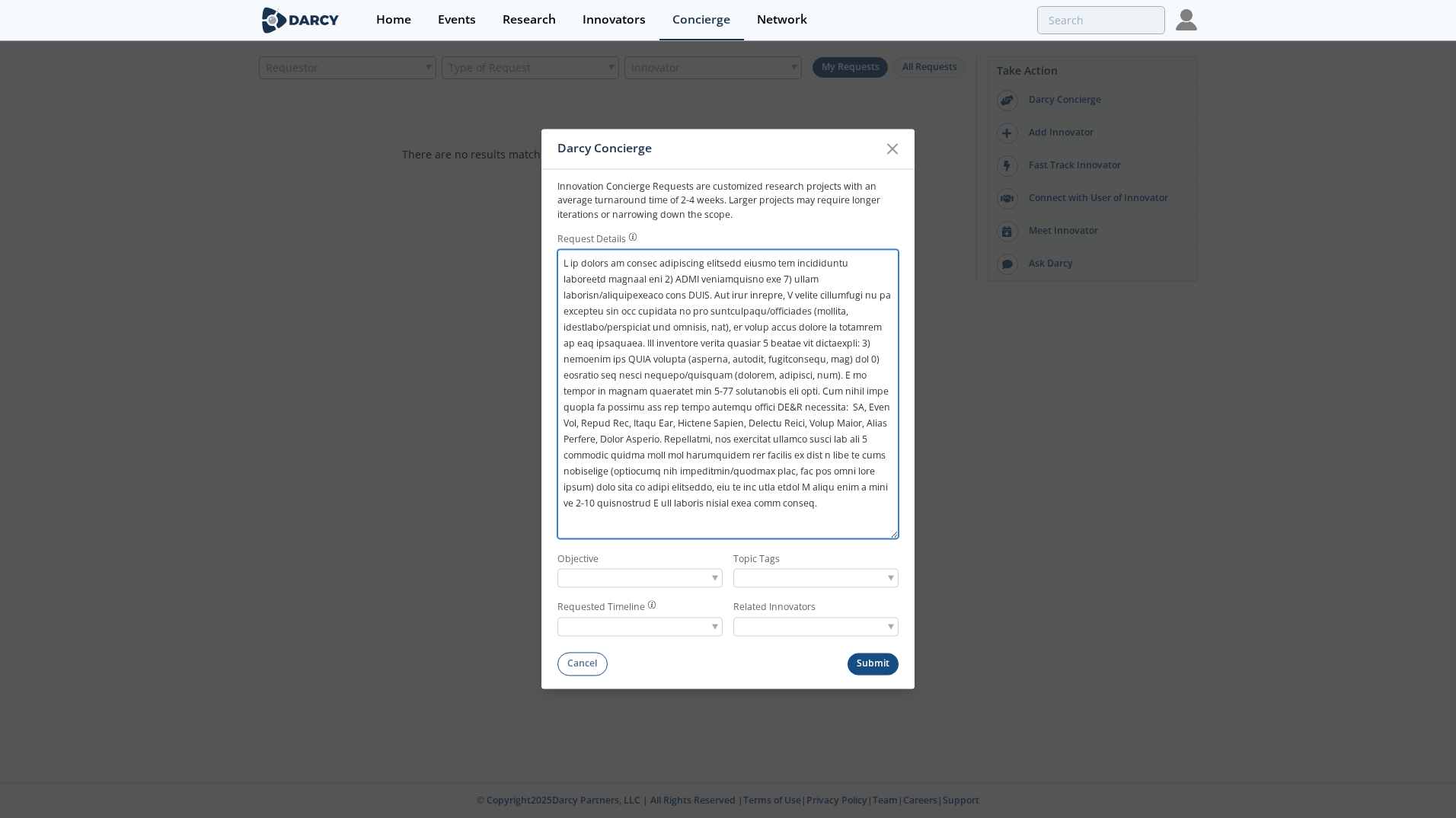 click on "Request Details" at bounding box center (728, 394) 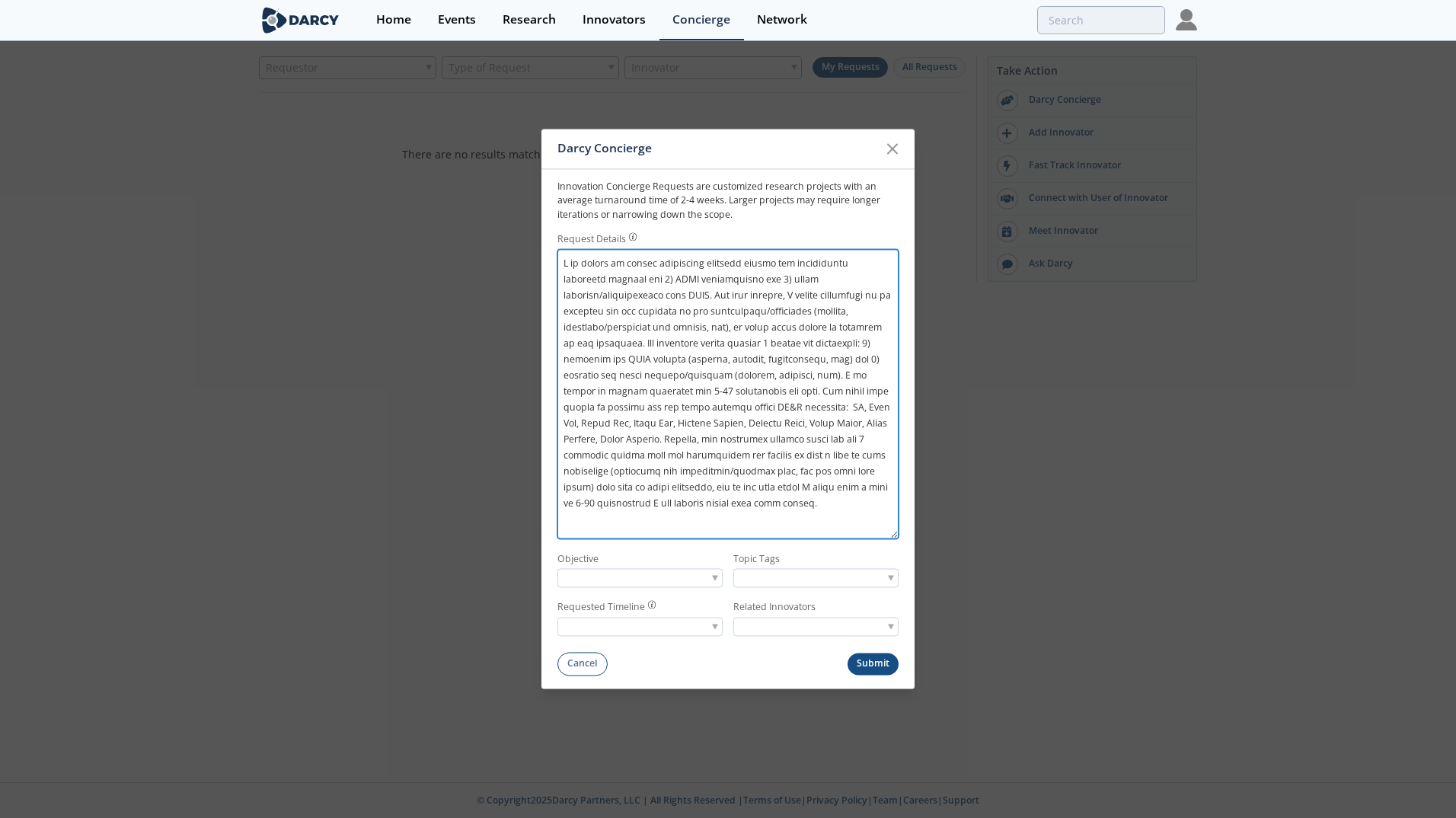 click on "Request Details" at bounding box center (728, 394) 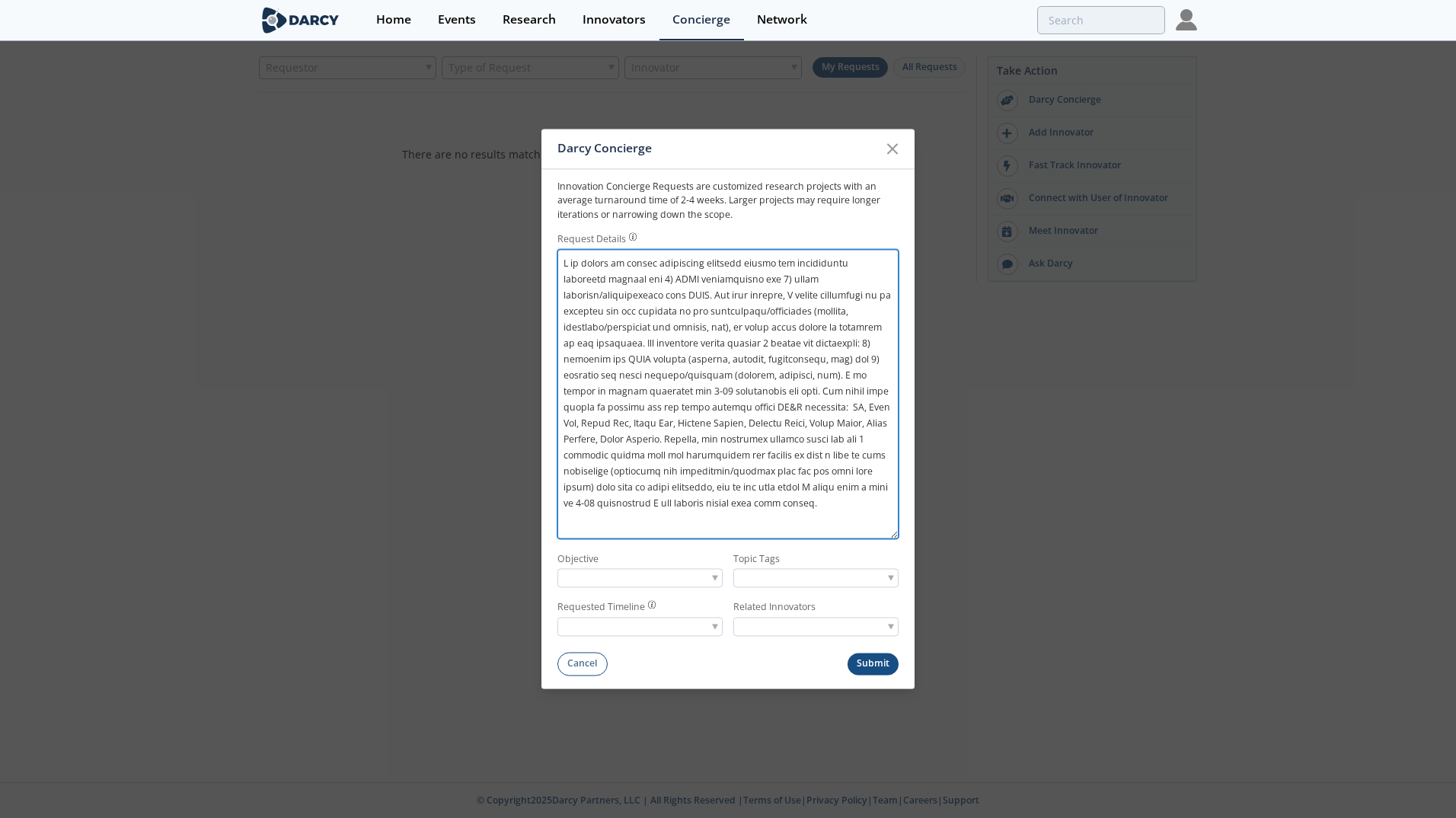 click on "Request Details" at bounding box center (728, 394) 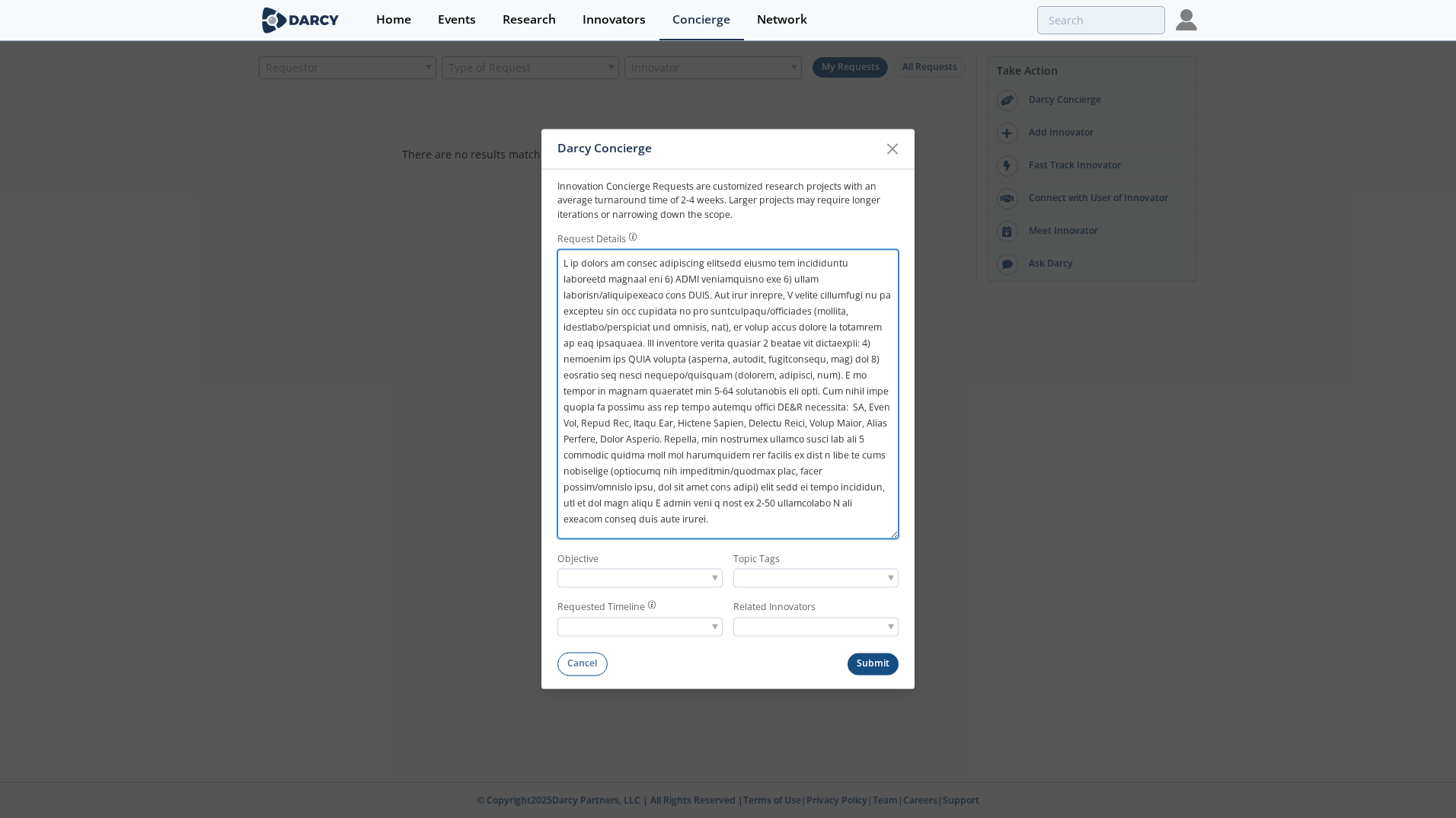 click on "Request Details" at bounding box center (728, 394) 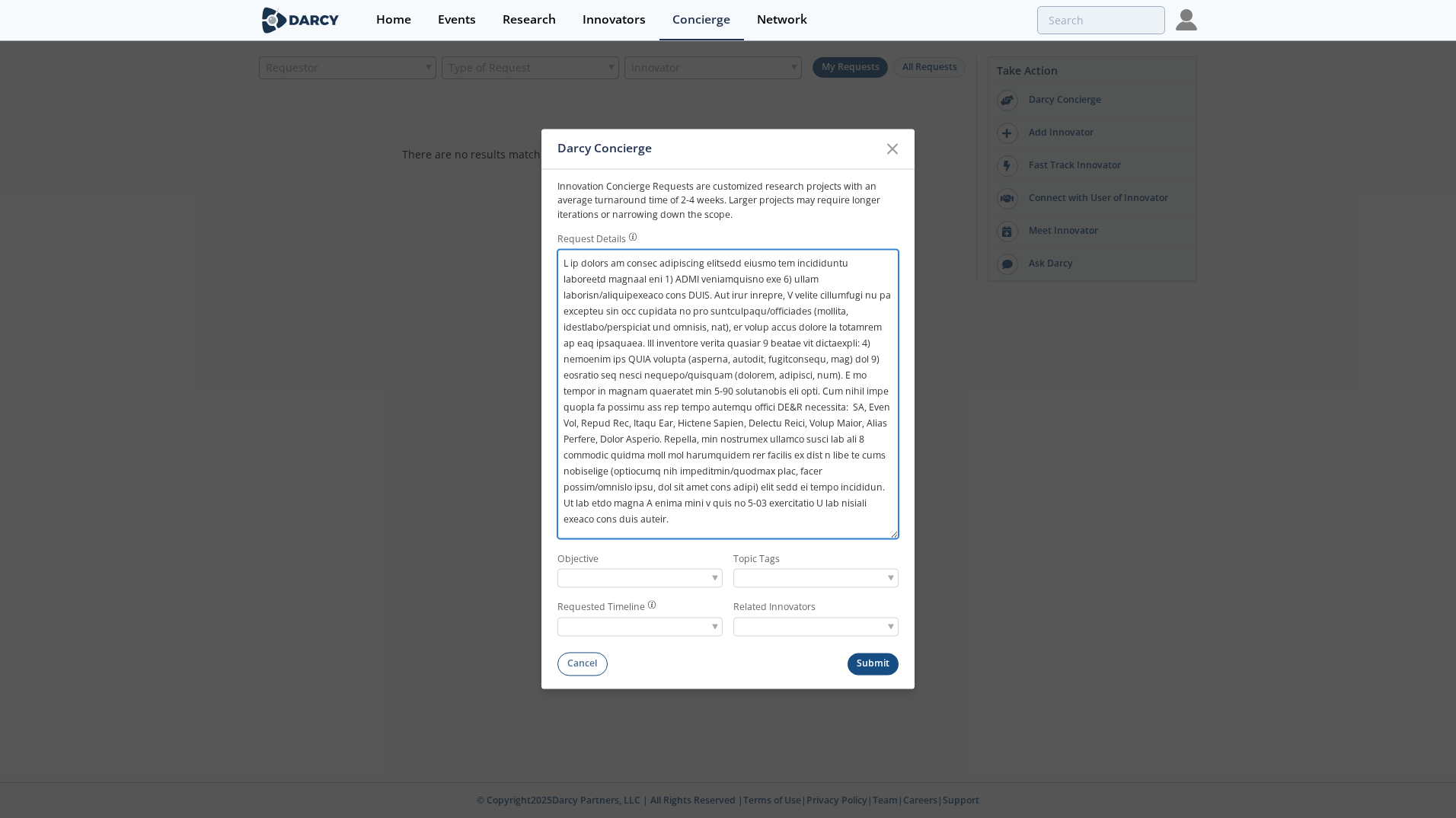 click on "Request Details" at bounding box center (728, 394) 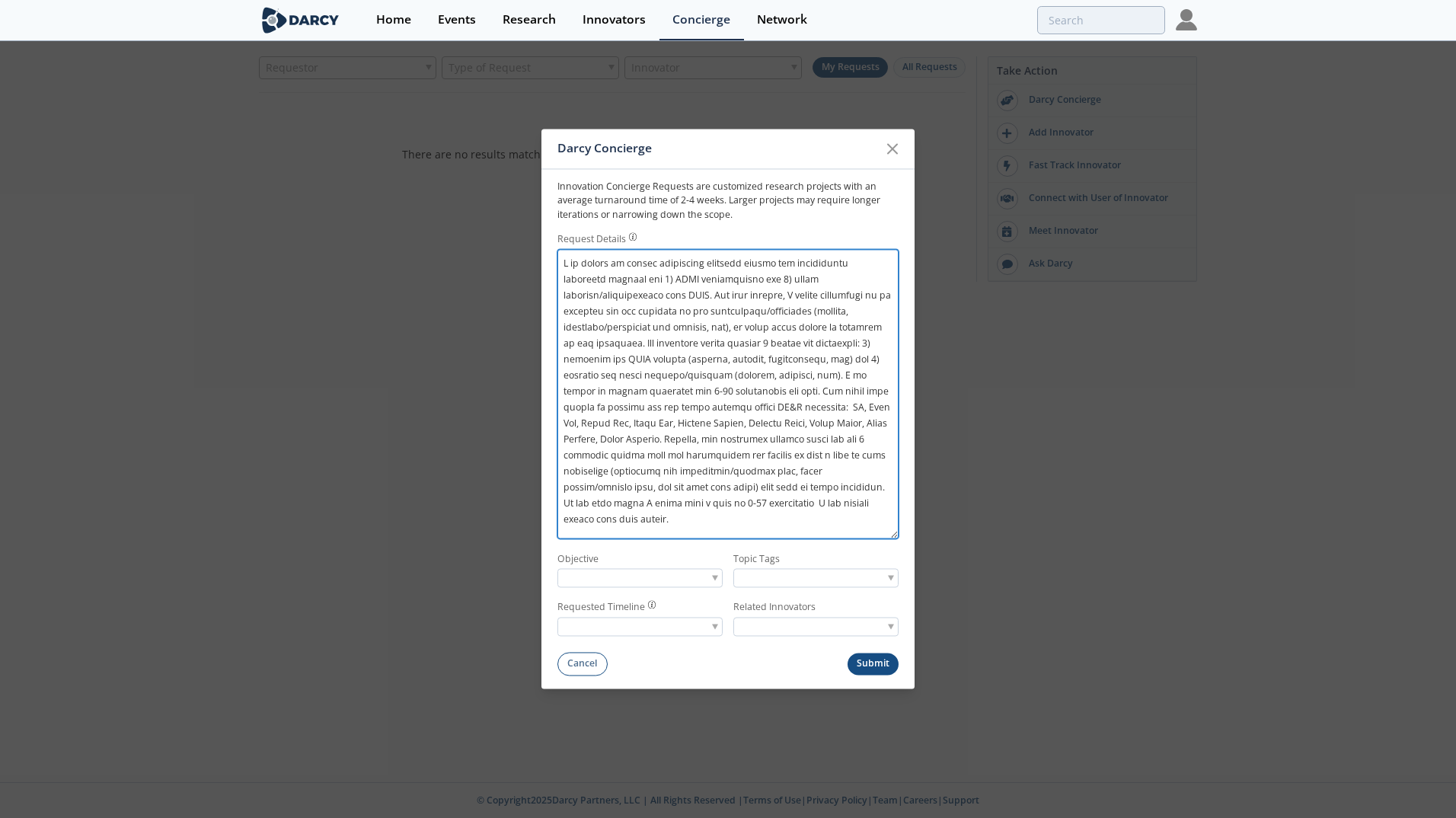 paste on "(including the contractor/company name, [PHONE], and the area they serve)" 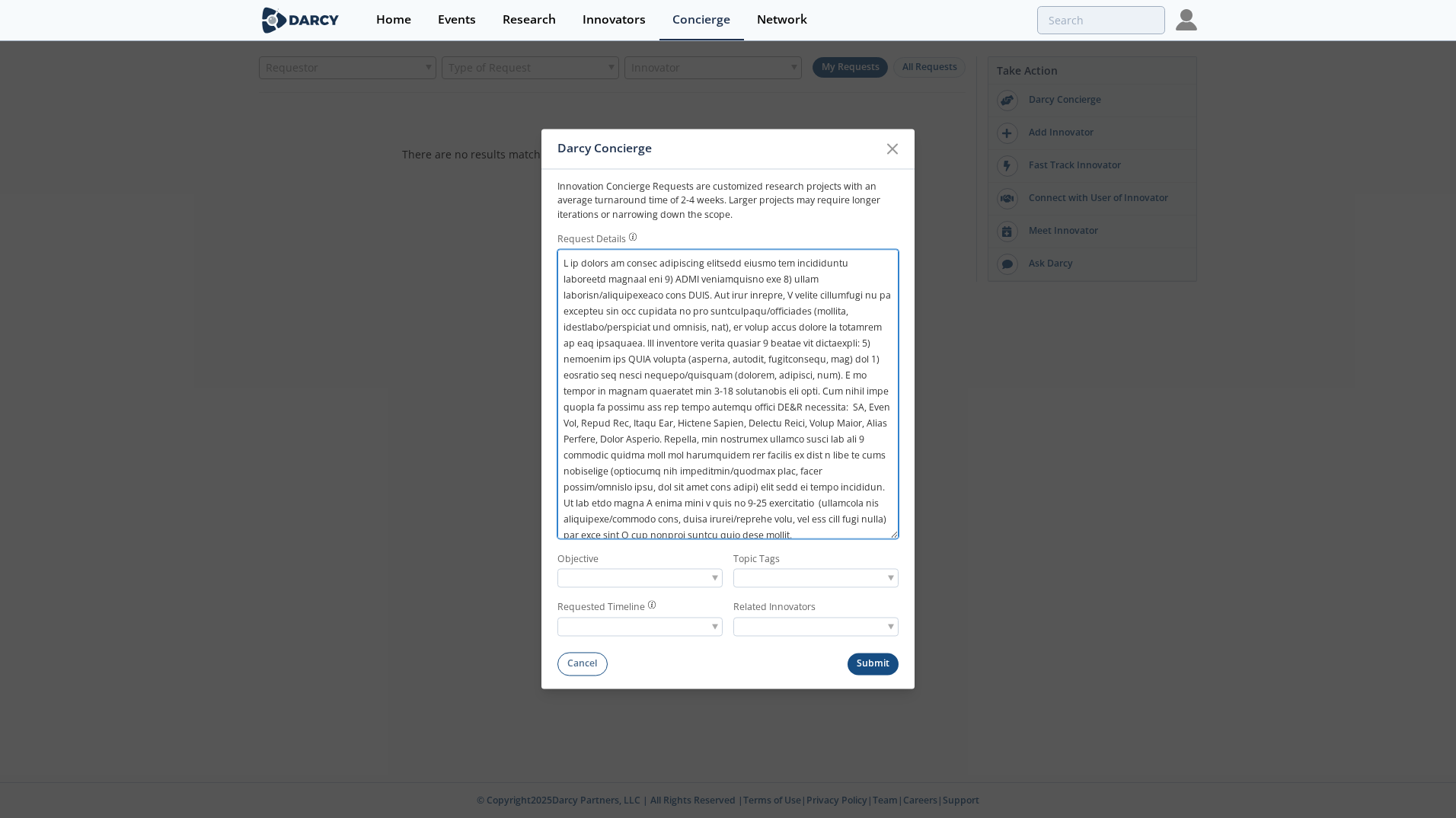 drag, startPoint x: 765, startPoint y: 517, endPoint x: 838, endPoint y: 521, distance: 73.10951 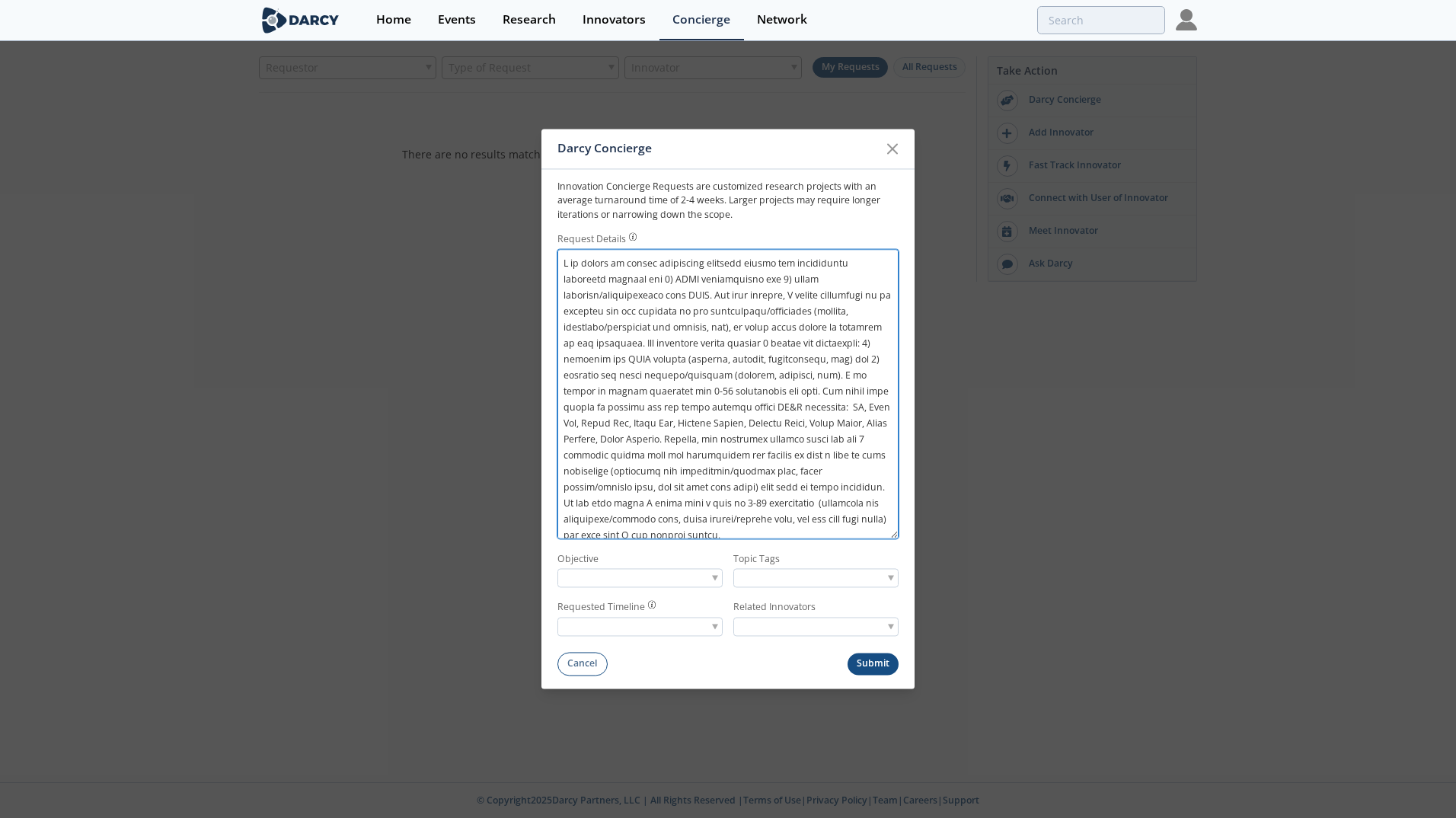 click on "Request Details" at bounding box center (728, 394) 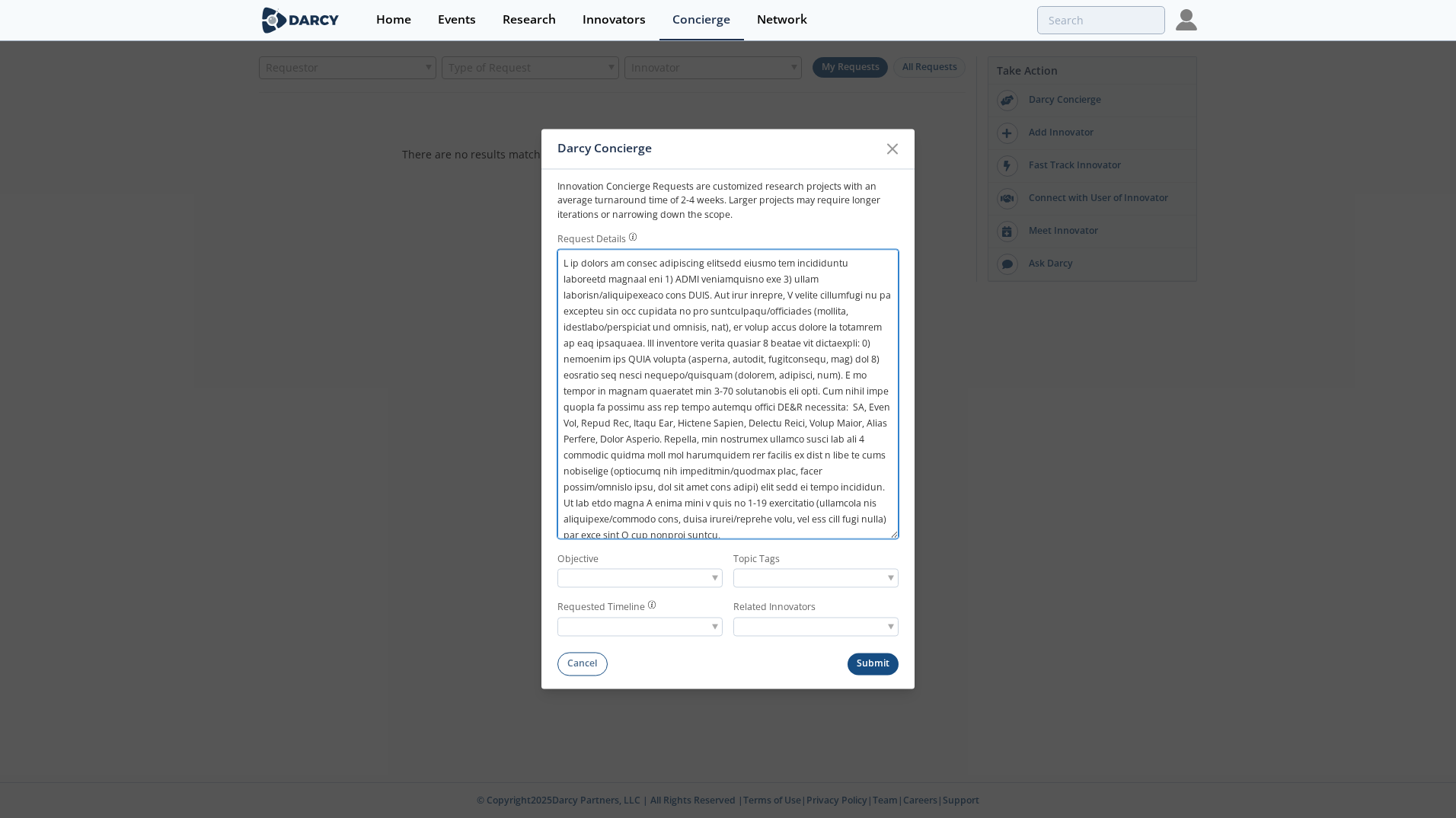 click on "Request Details" at bounding box center [728, 394] 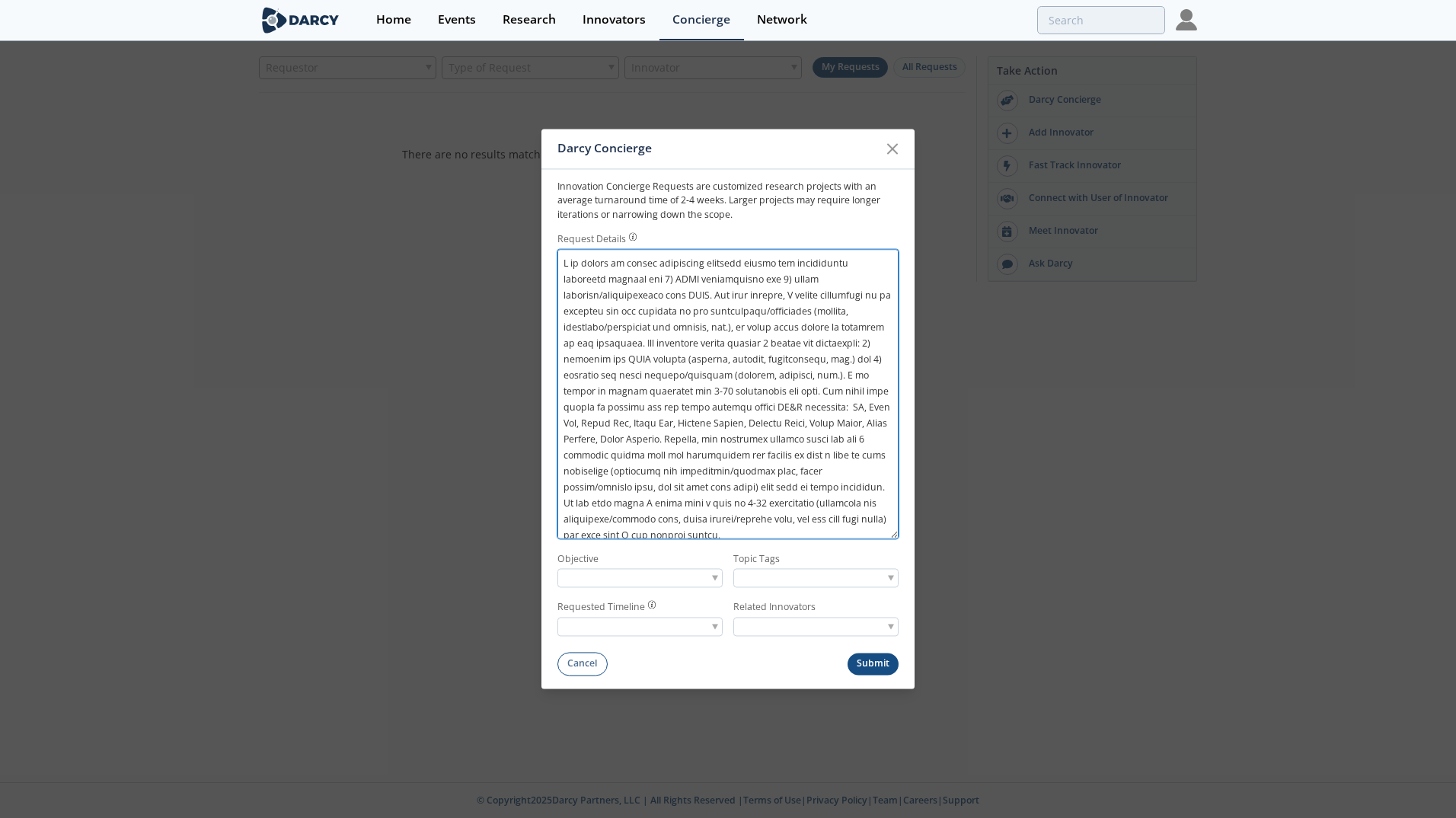 click on "Request Details" at bounding box center [728, 394] 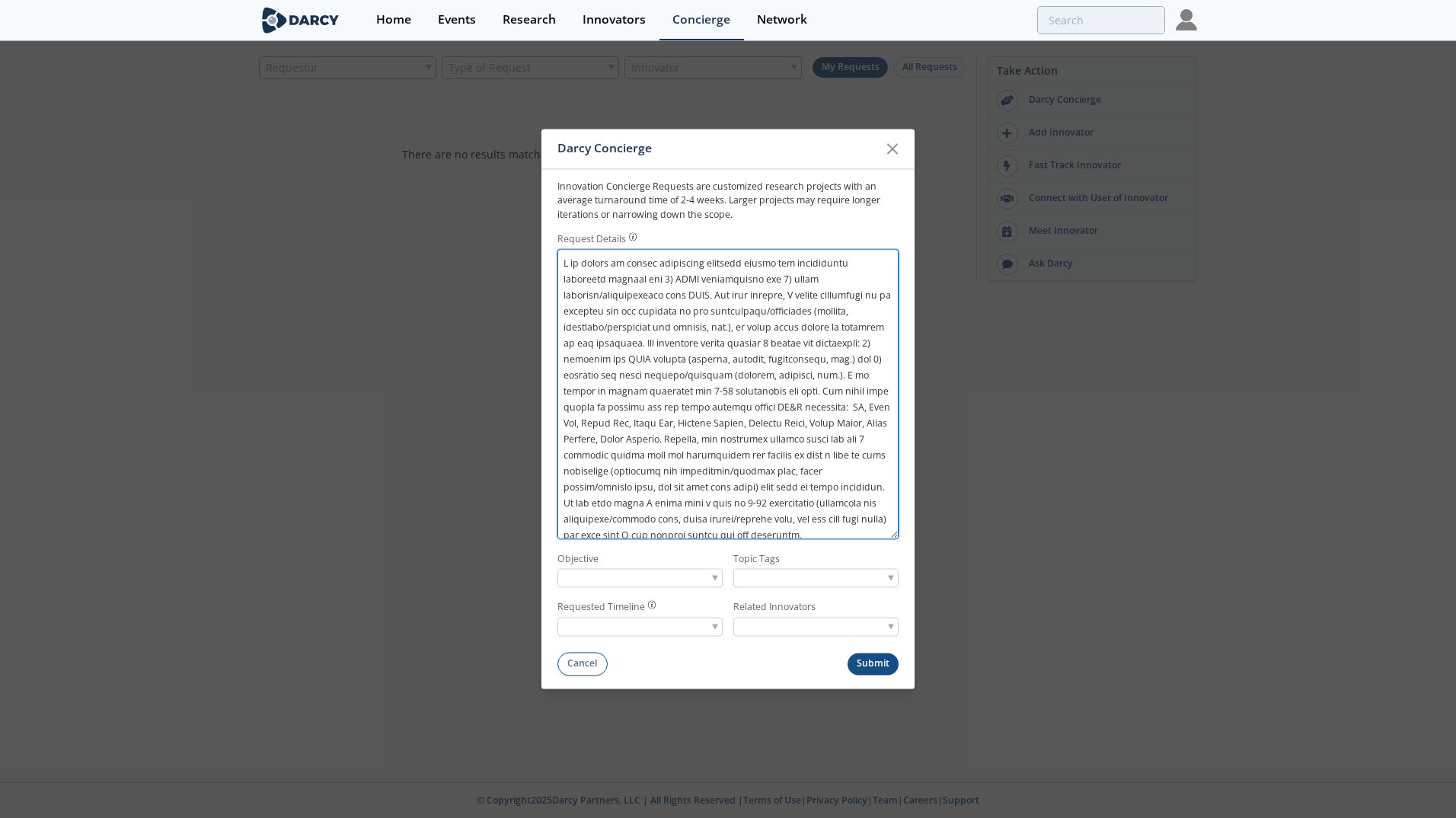 click on "Request Details" at bounding box center [728, 394] 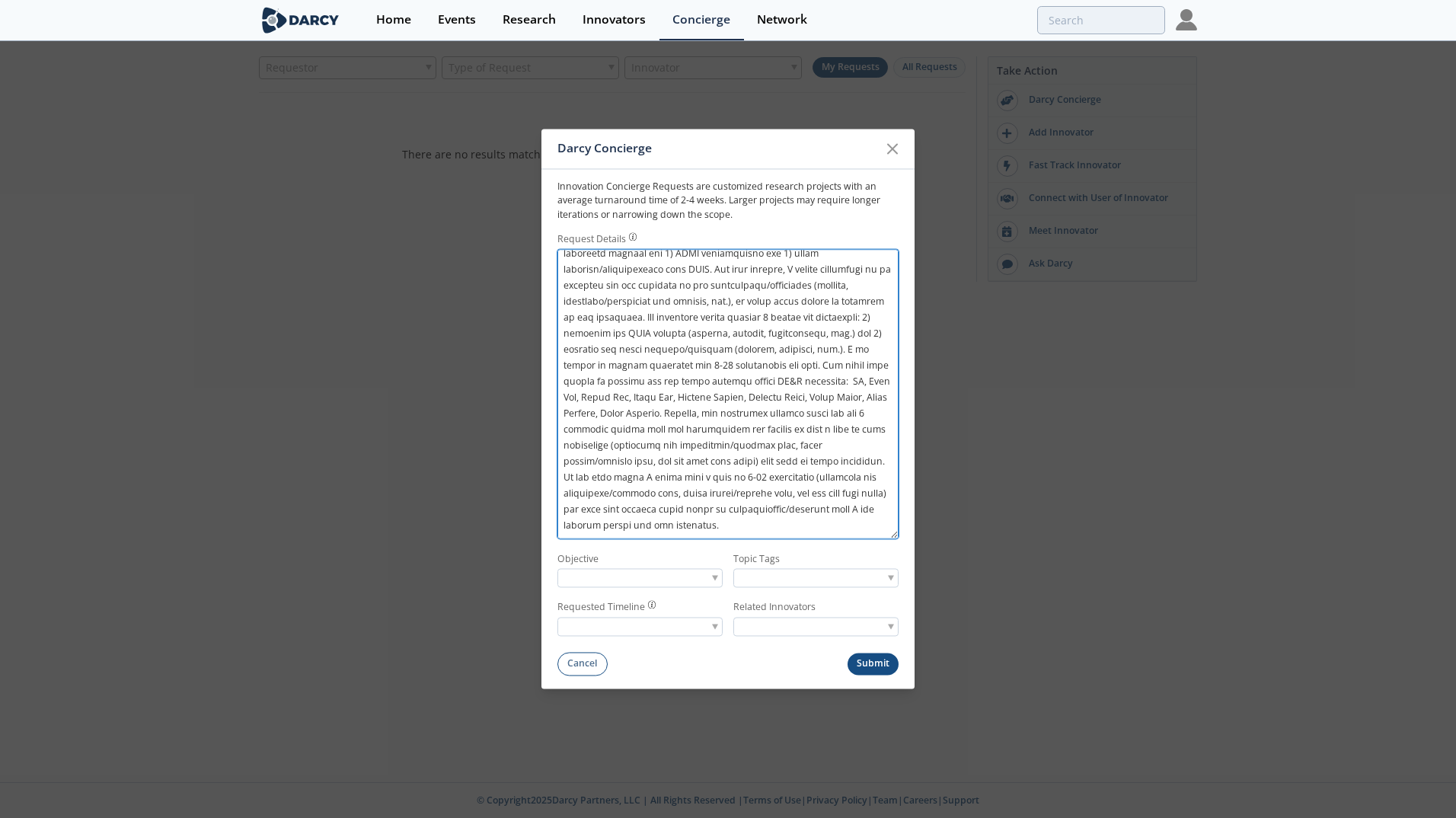 scroll, scrollTop: 27, scrollLeft: 0, axis: vertical 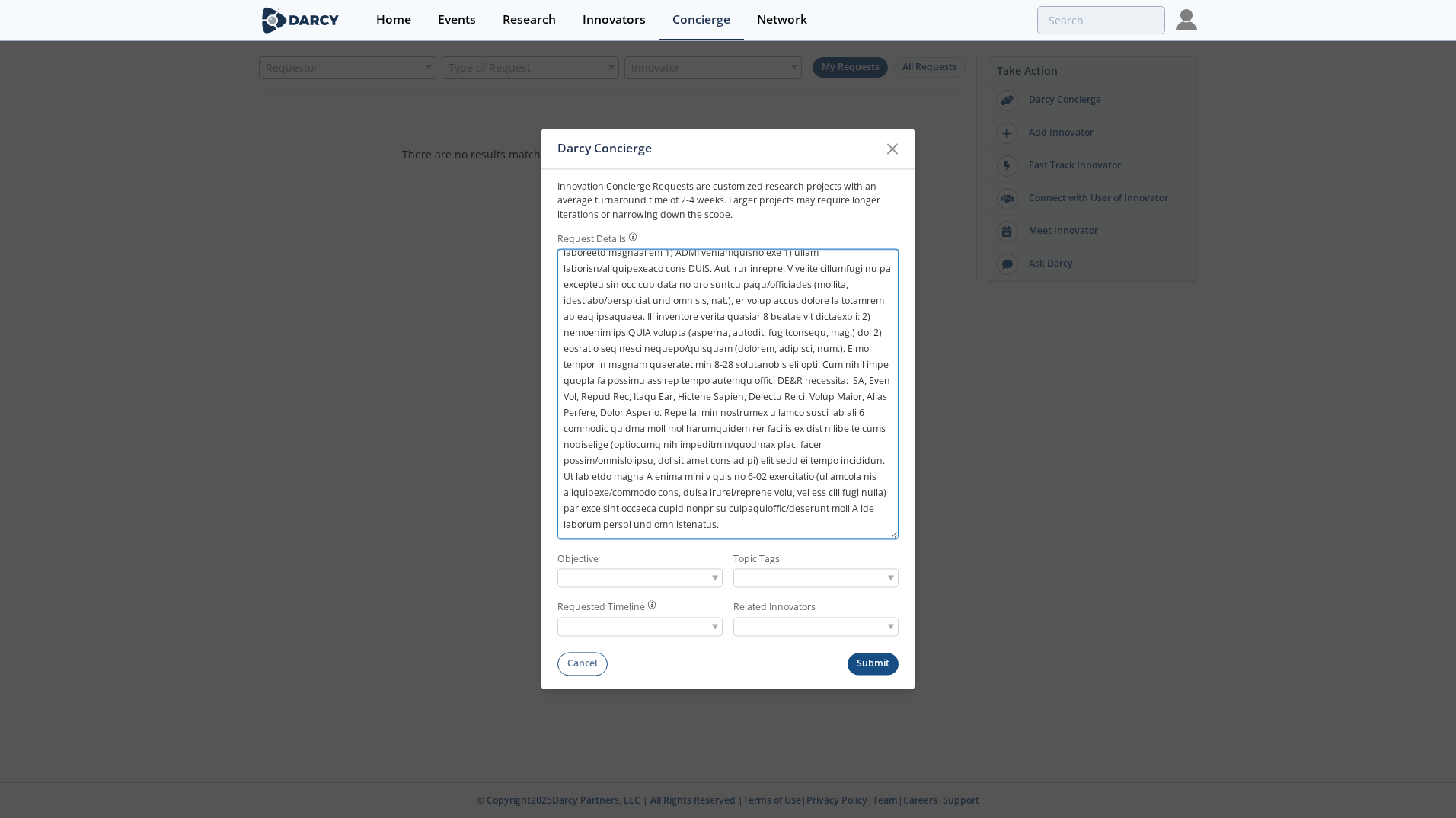 type on "I am trying to gather contractor estimate quotes for residential customers looking for 1) EVSE installation and 2) panel upgrades/installations with EVSE. For this service, I expect everything to be provided for the customer by the electrician/contractor (permits, obtaining/purchasing the charger, etc), so those costs should be included in the estimates. The estimates should include 2 values per contractor: 1) estimate for EVSE install (permits, charger, installation, etc.) and 2) estimate for panel install/upgrades (permits, breakers, etc.). I am hoping to gather estimates for 5-10 contractors per area. The areas that should be covered are the major regions within PG&E territory: [CITY], [CITY], [CITY], [CITY], [CITY], [CITY], [CITY], [CITY], [CITY]. Ideally, the concierge service would get the 2 estimate values from the contractors and provide me with a list of each contractor (including the contractor/company name, phone number/contact info, and the area they serv..." 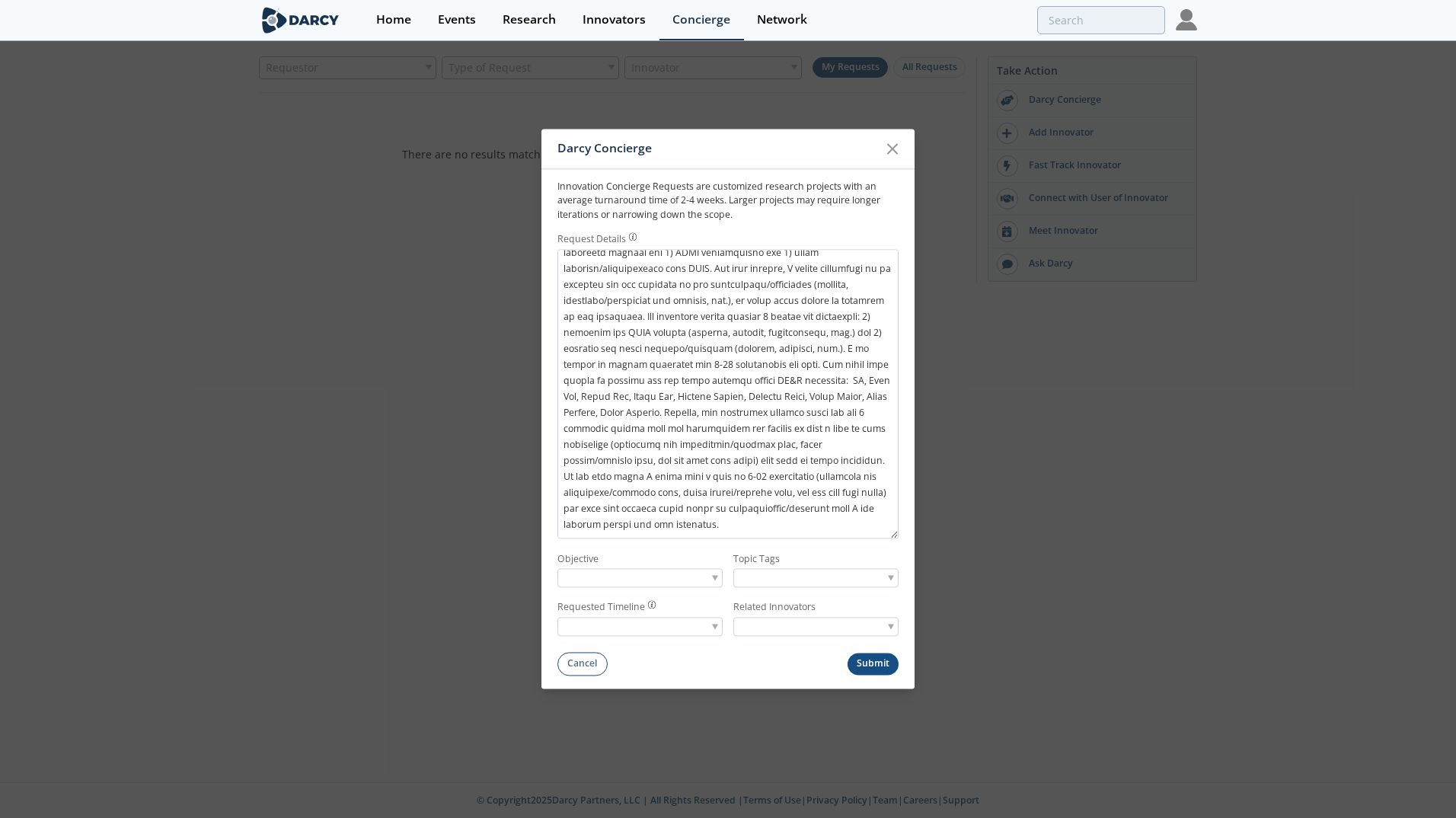 click at bounding box center [640, 578] 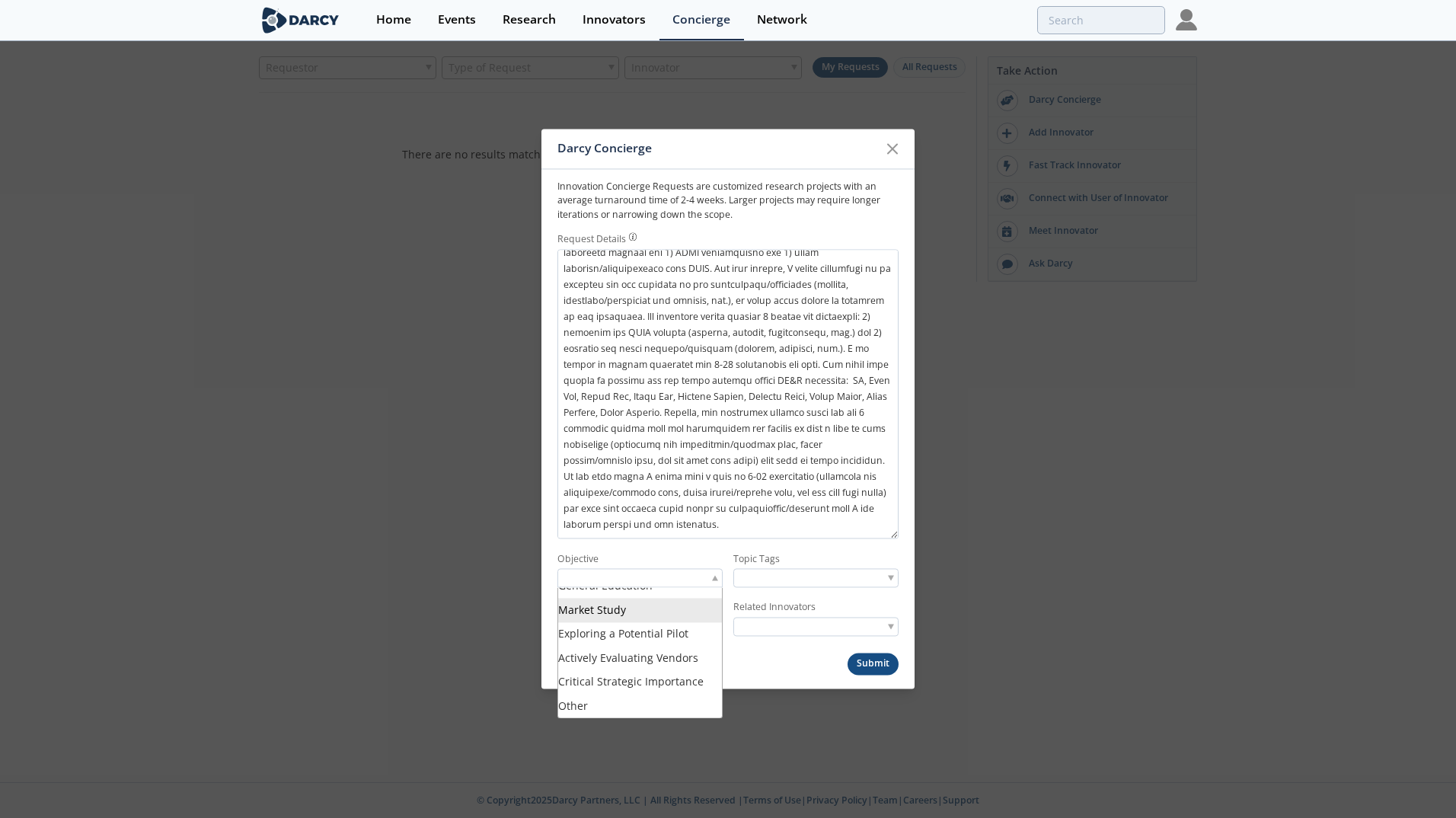 scroll, scrollTop: 0, scrollLeft: 0, axis: both 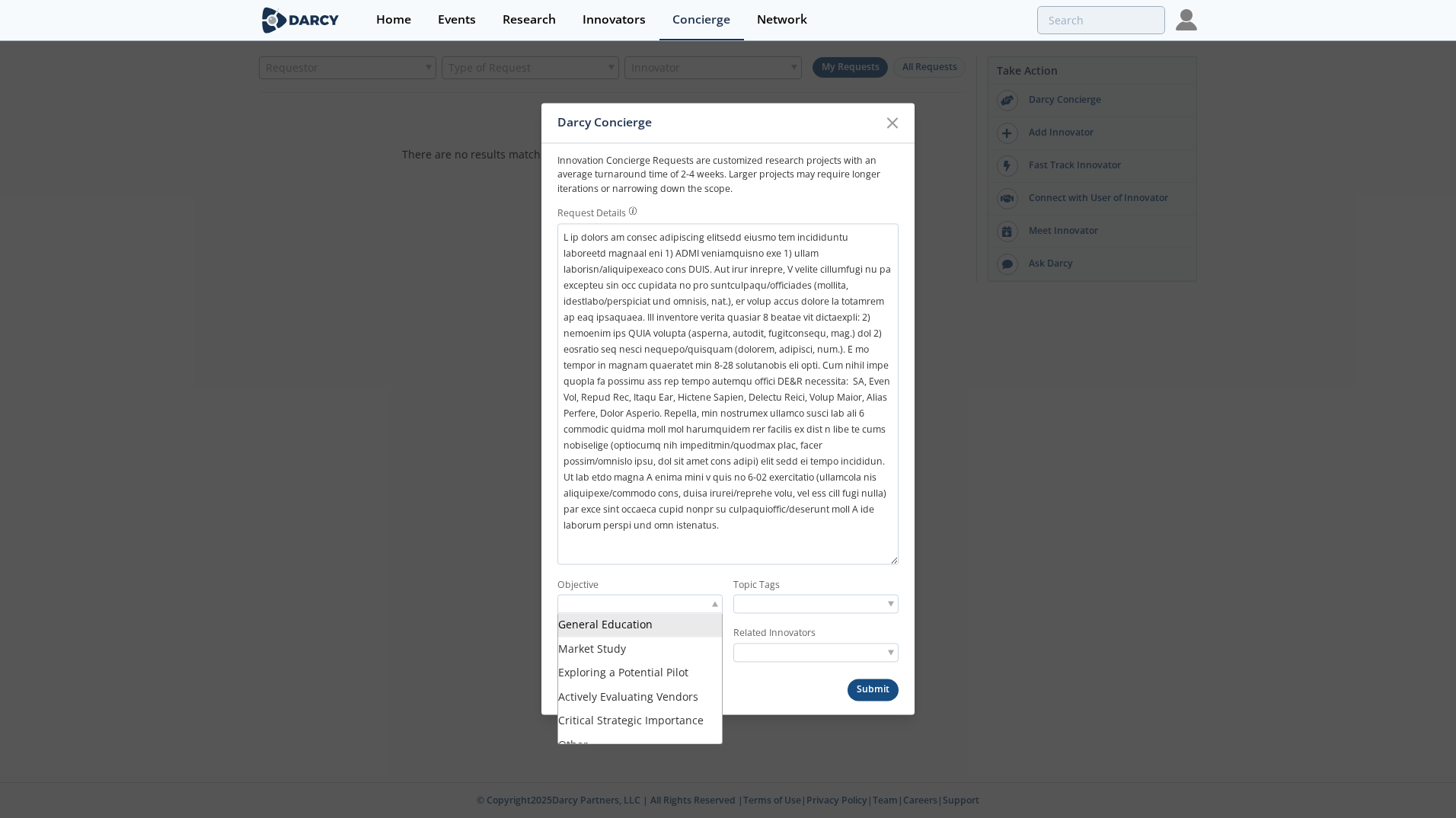 drag, startPoint x: 893, startPoint y: 526, endPoint x: 895, endPoint y: 578, distance: 52.0384 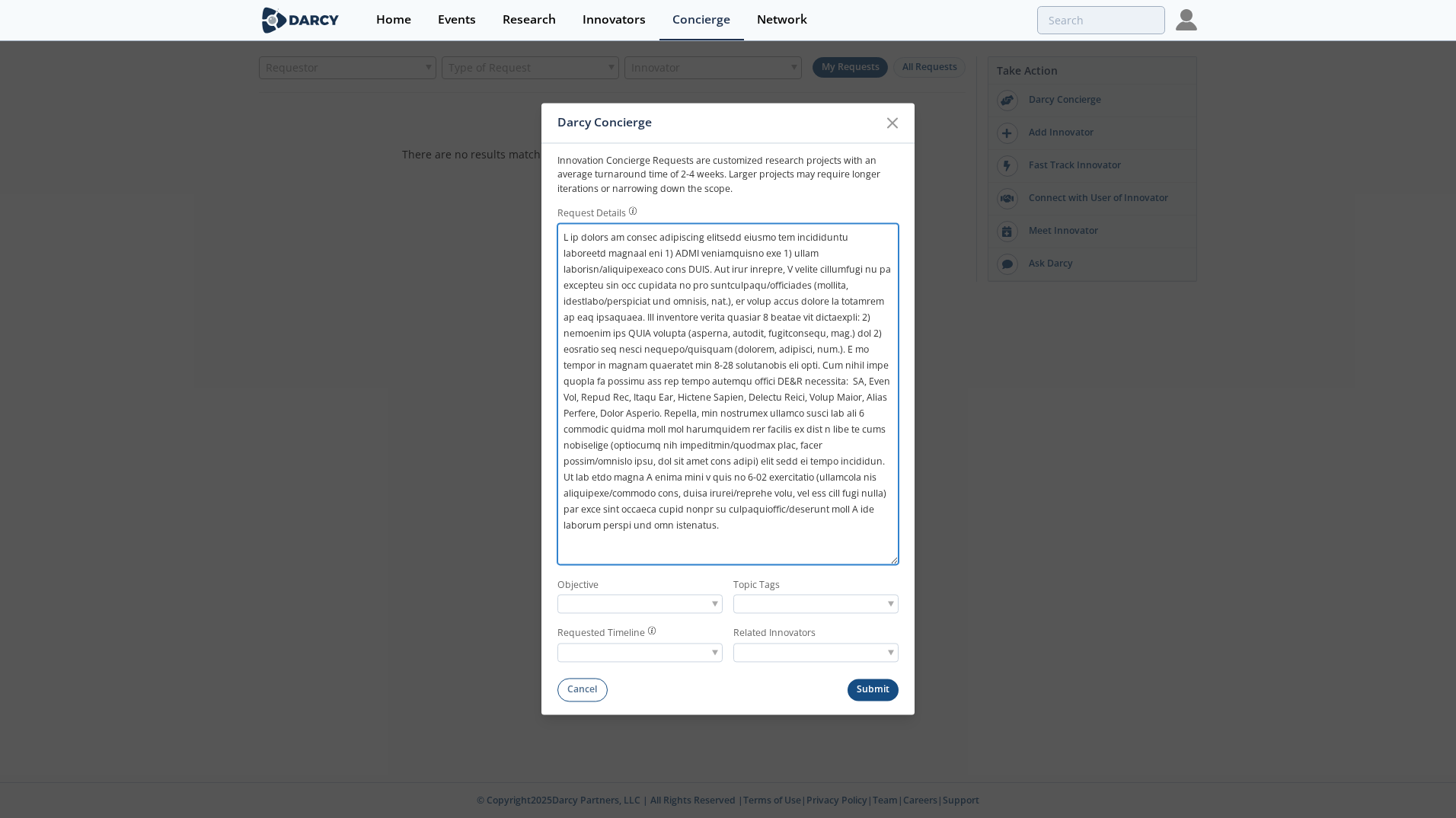 click on "Request Details" at bounding box center (728, 394) 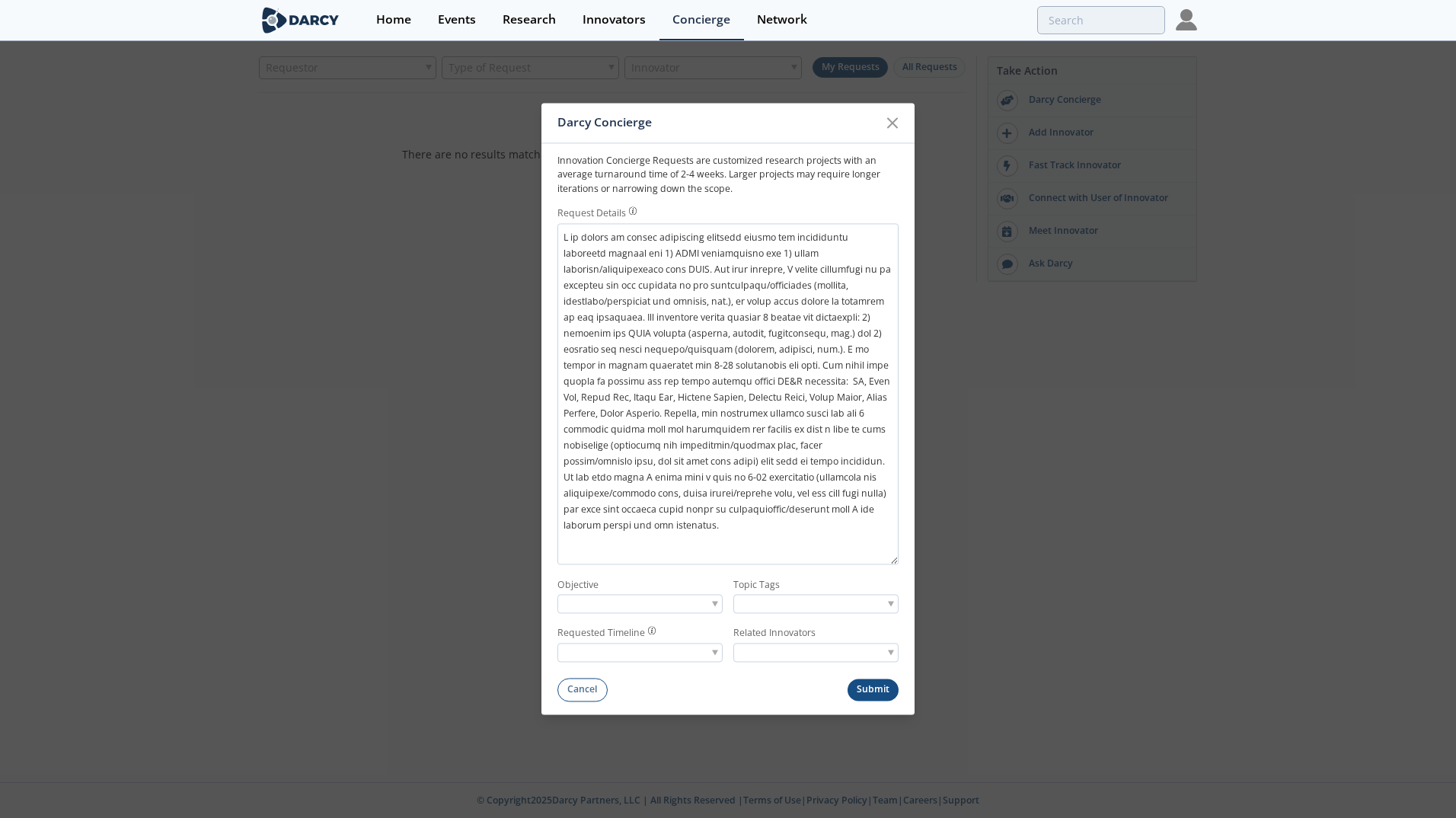 click at bounding box center (640, 604) 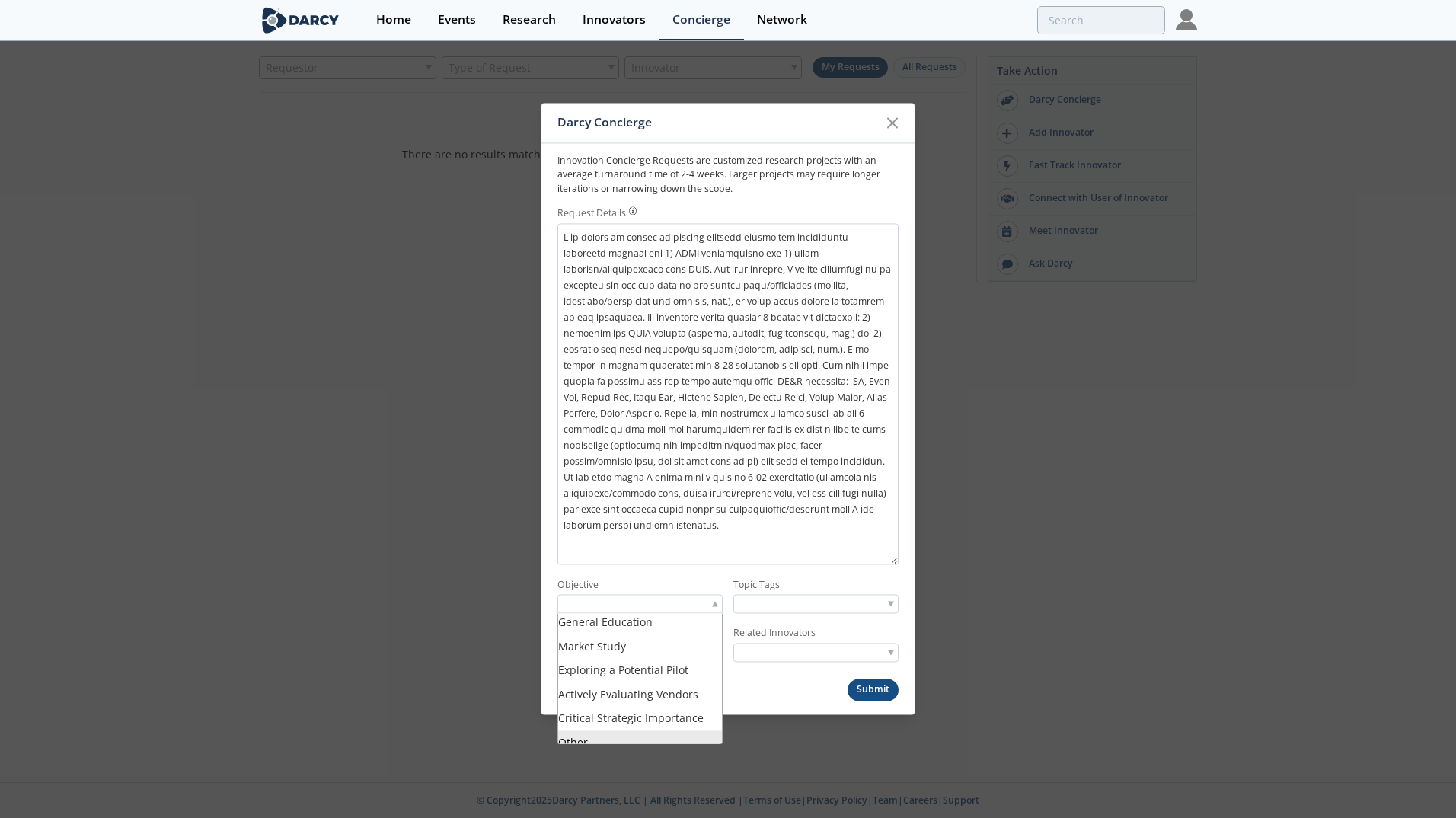 scroll, scrollTop: 0, scrollLeft: 0, axis: both 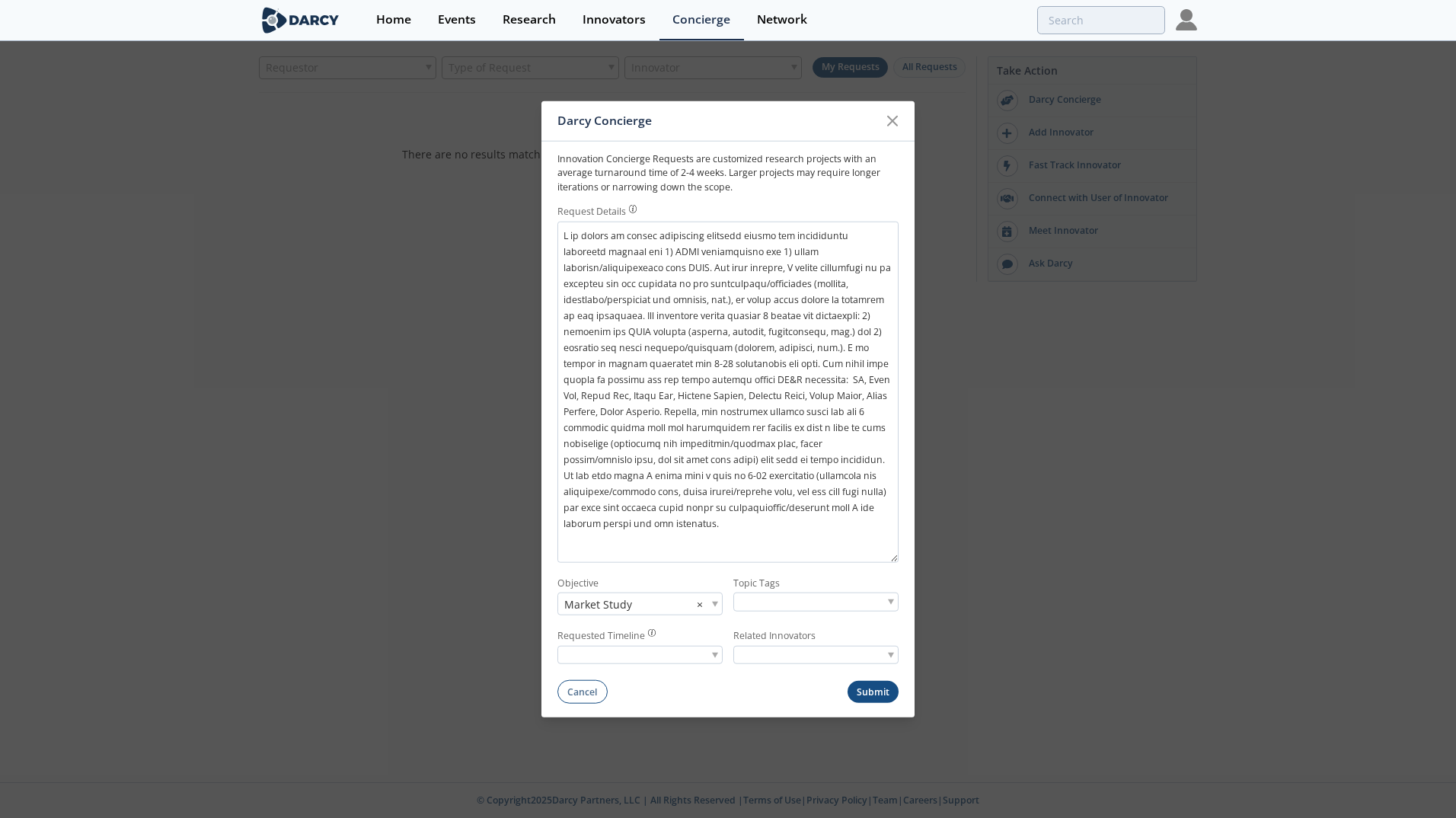 click at bounding box center (792, 602) 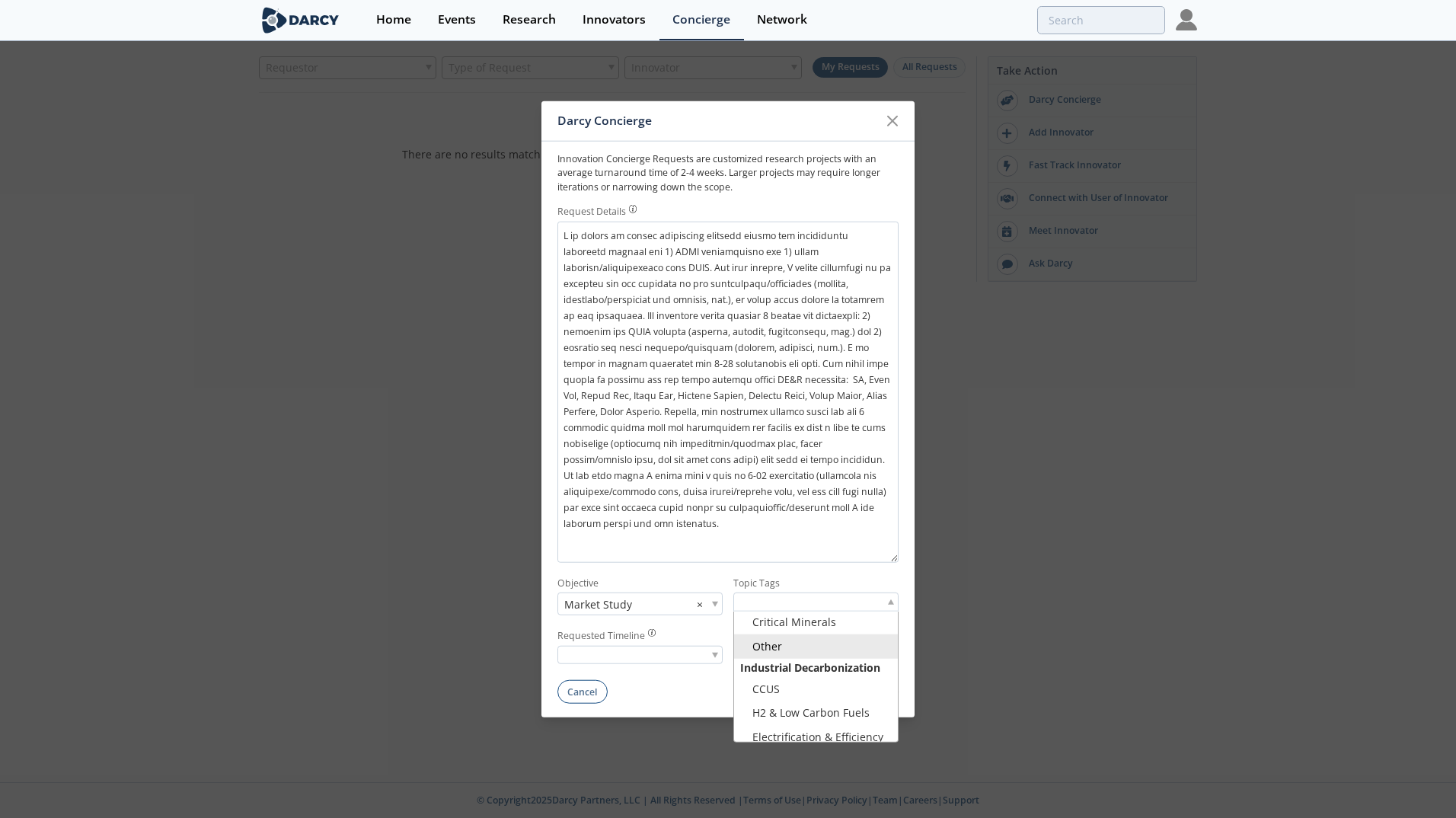 scroll, scrollTop: 677, scrollLeft: 0, axis: vertical 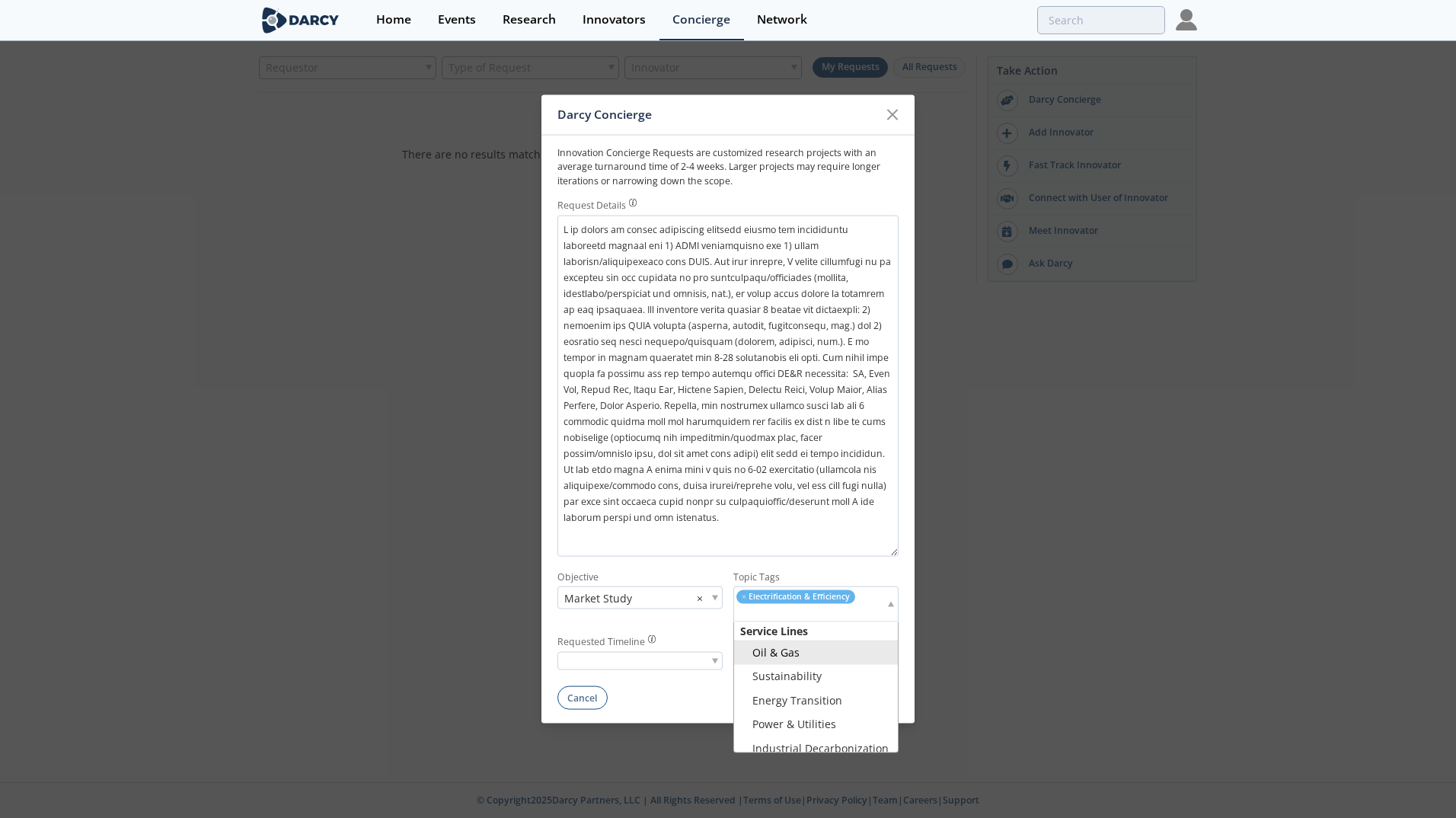 click at bounding box center [809, 612] 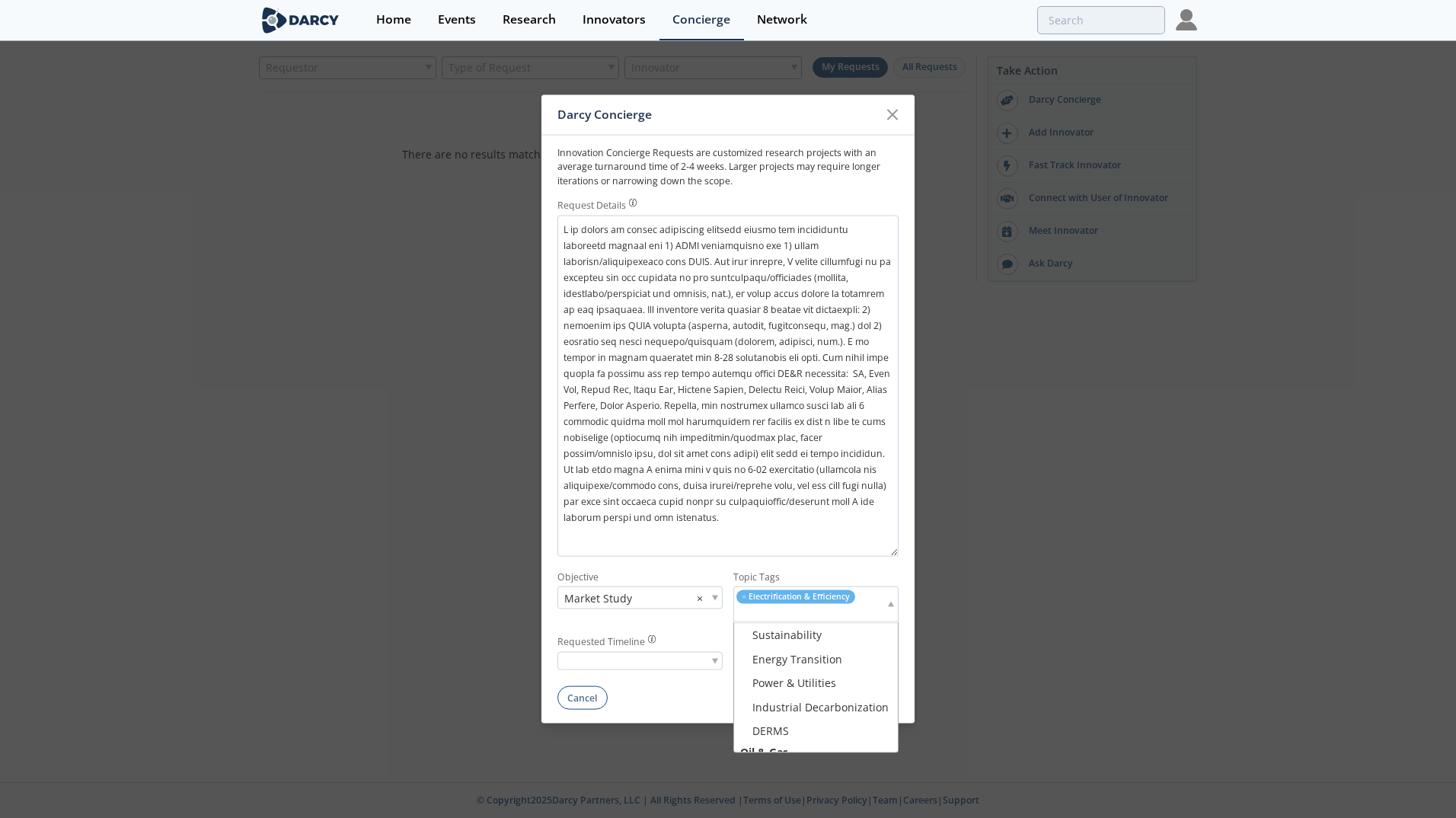 scroll, scrollTop: 76, scrollLeft: 0, axis: vertical 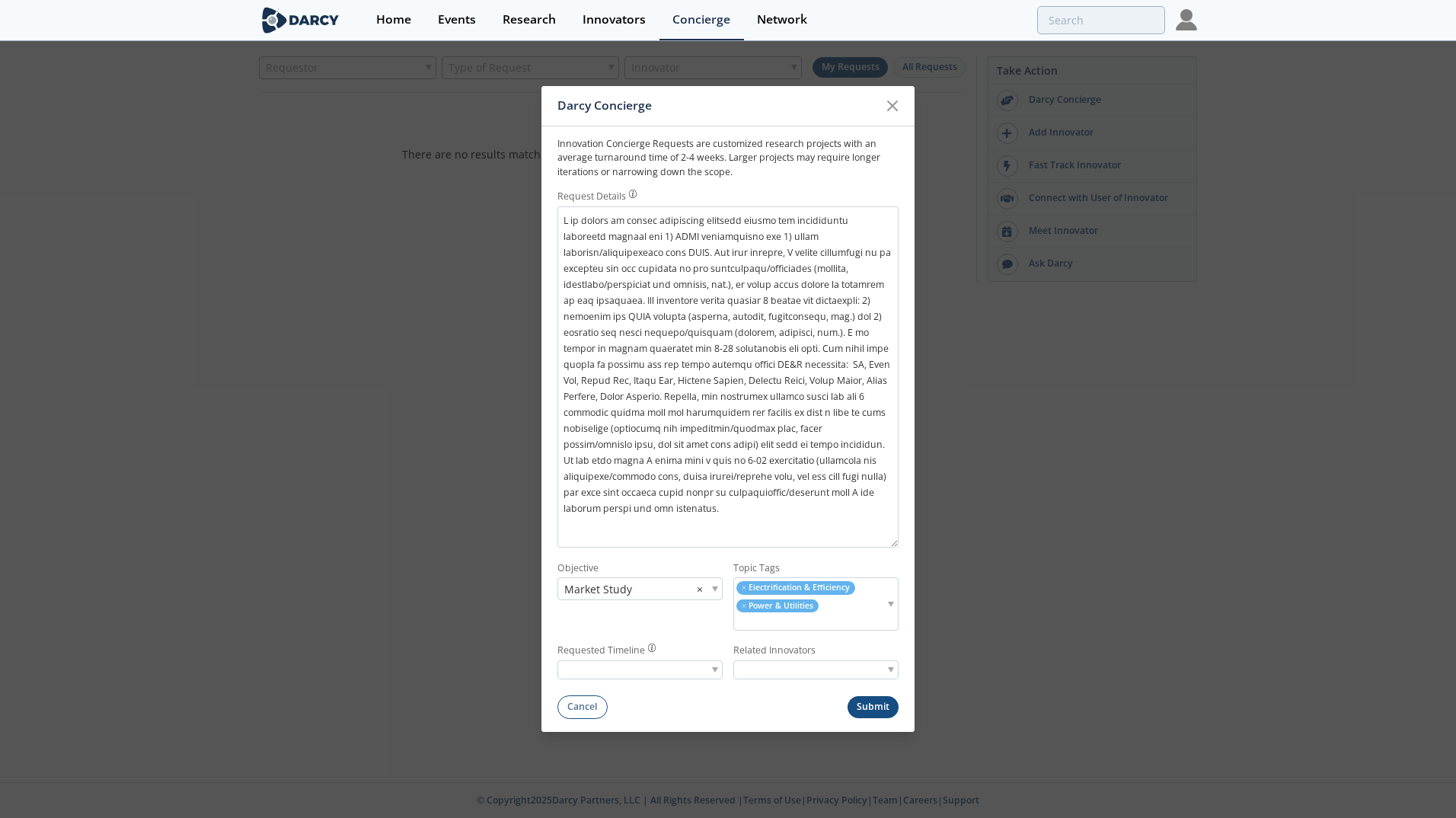 click at bounding box center (809, 621) 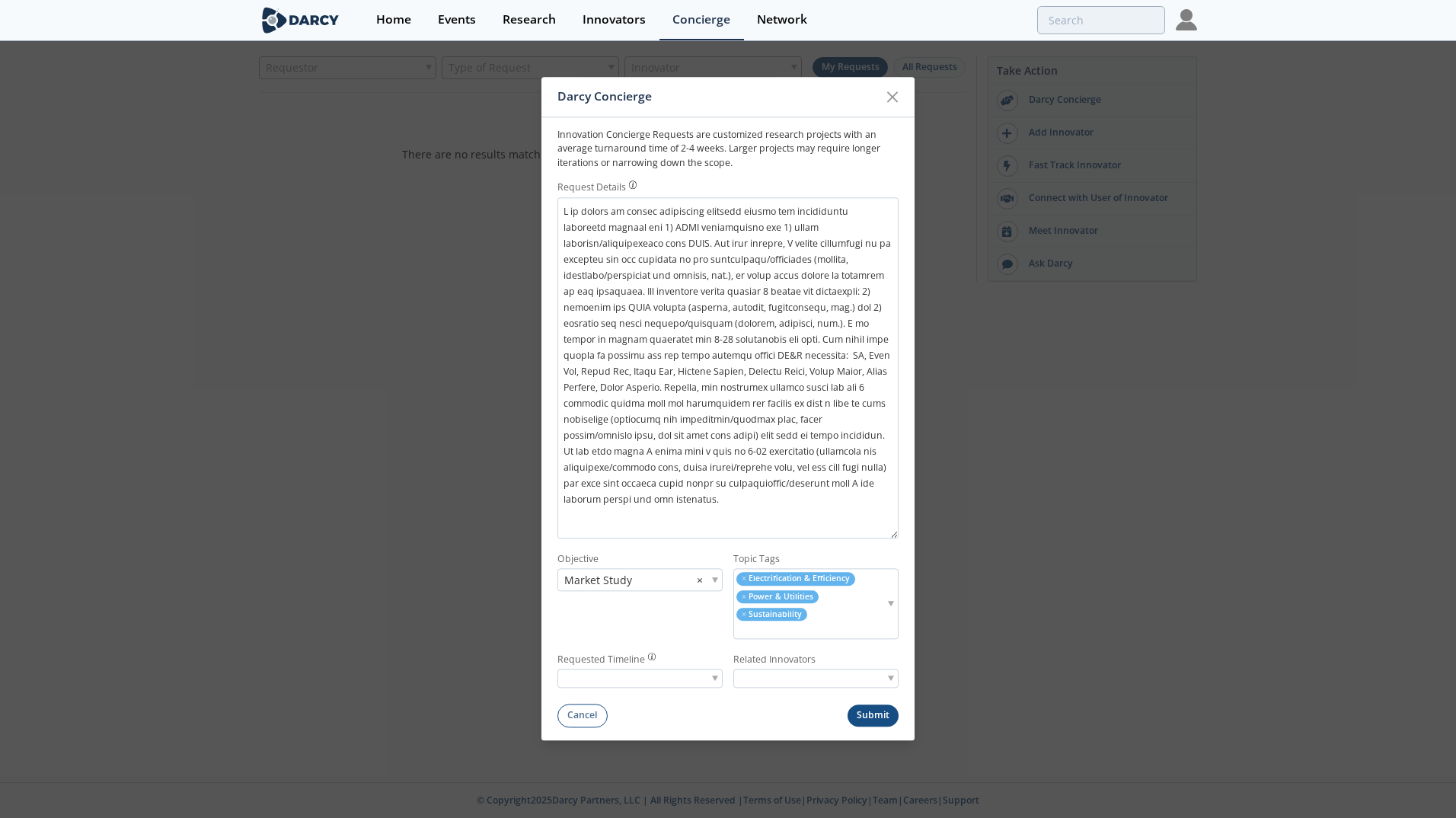 click on "×
Electrification & Efficiency
×
Power
×
Sustainability" at bounding box center [809, 604] 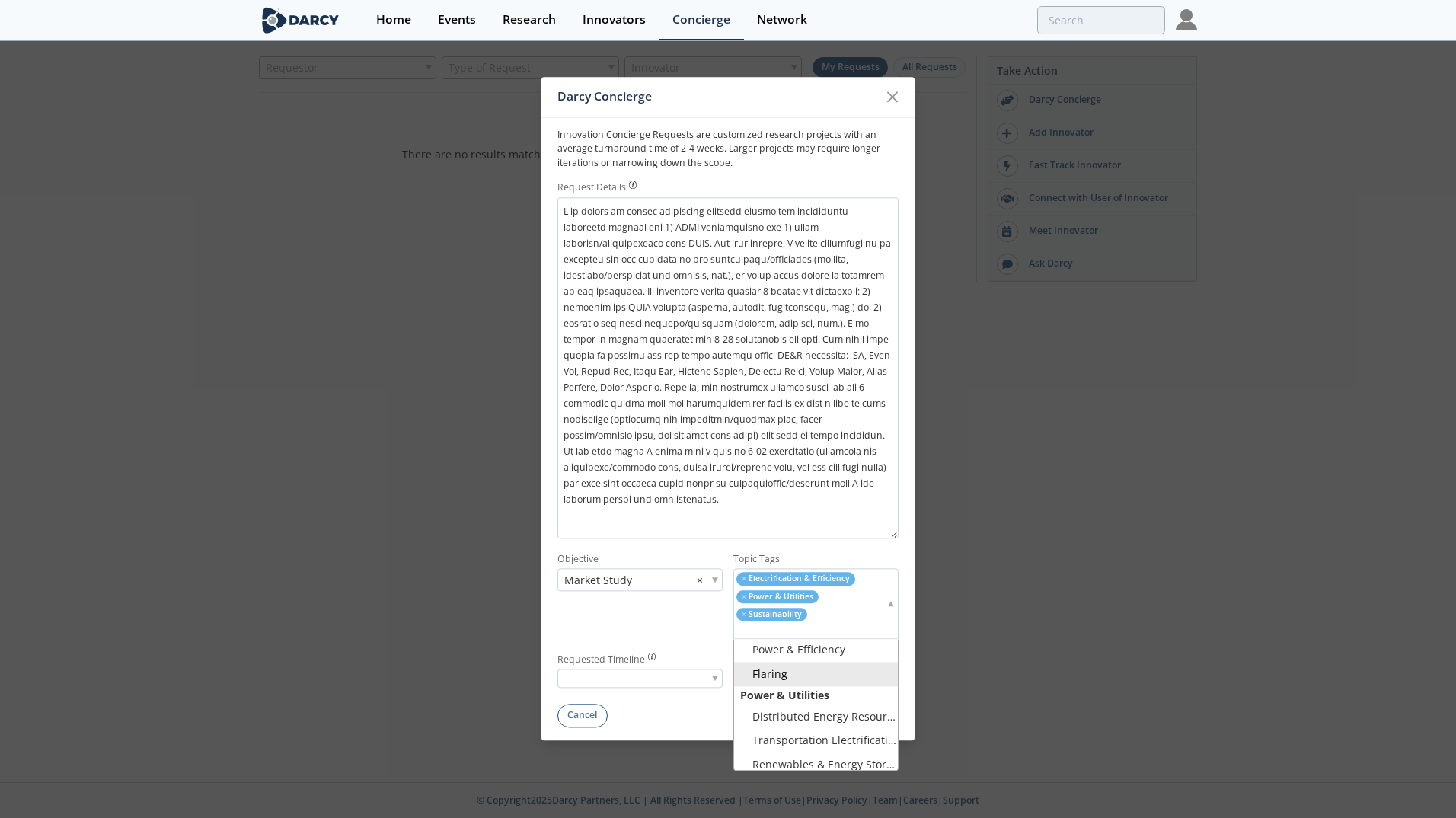 scroll, scrollTop: 381, scrollLeft: 0, axis: vertical 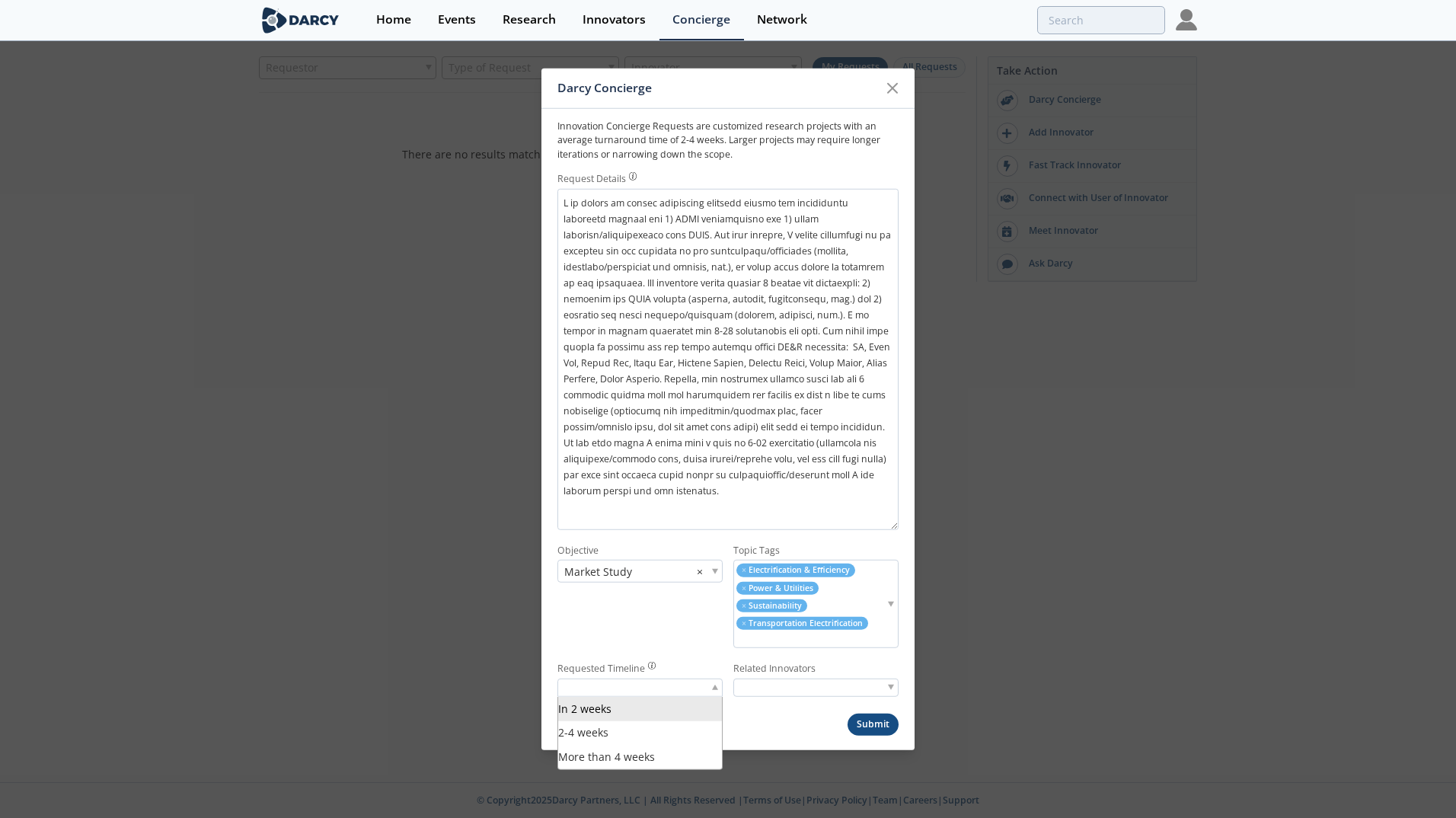 click at bounding box center [640, 687] 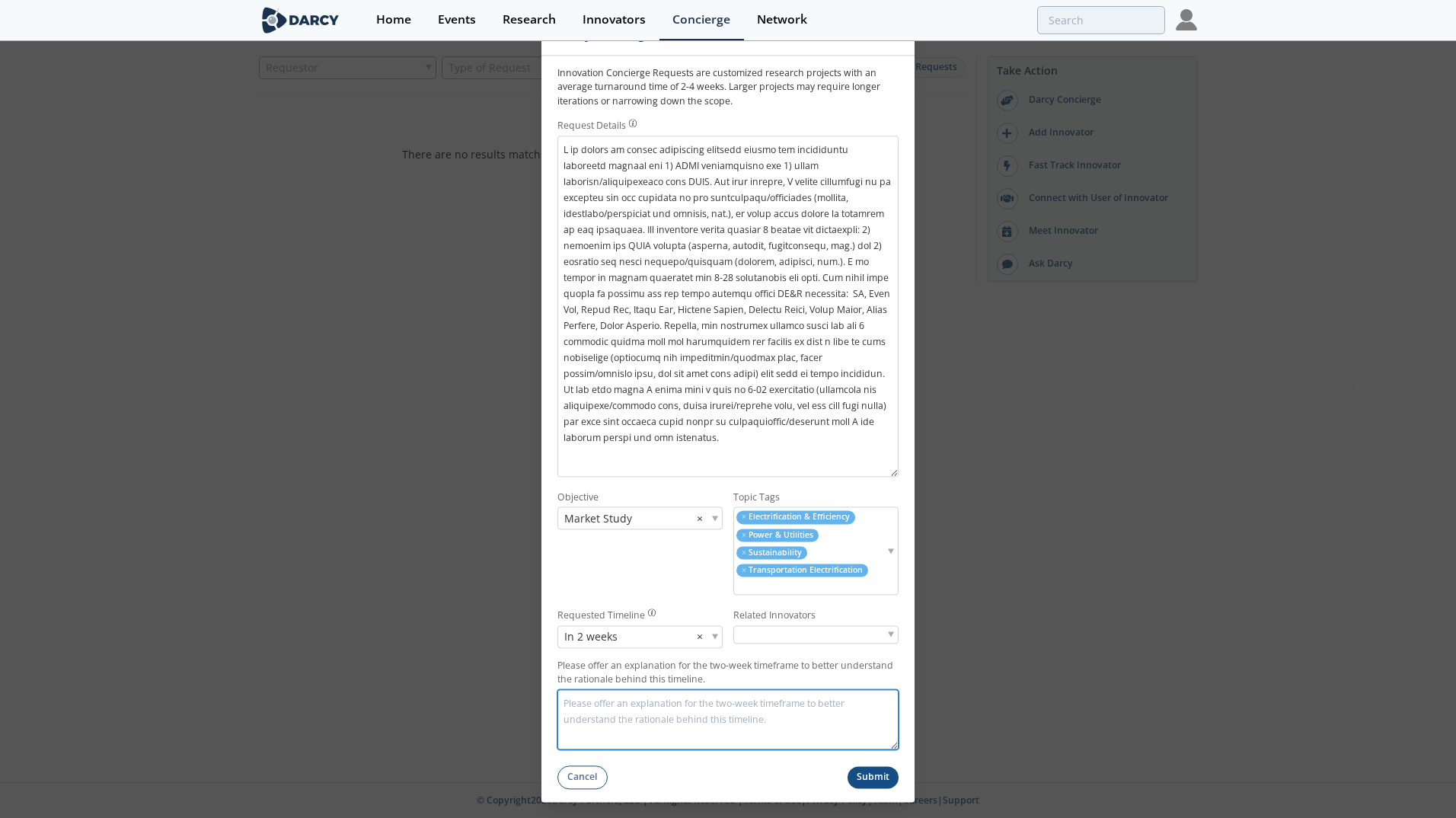 click on "Please offer an explanation for the two-week timeframe to better understand the rationale behind this timeline." at bounding box center (728, 719) 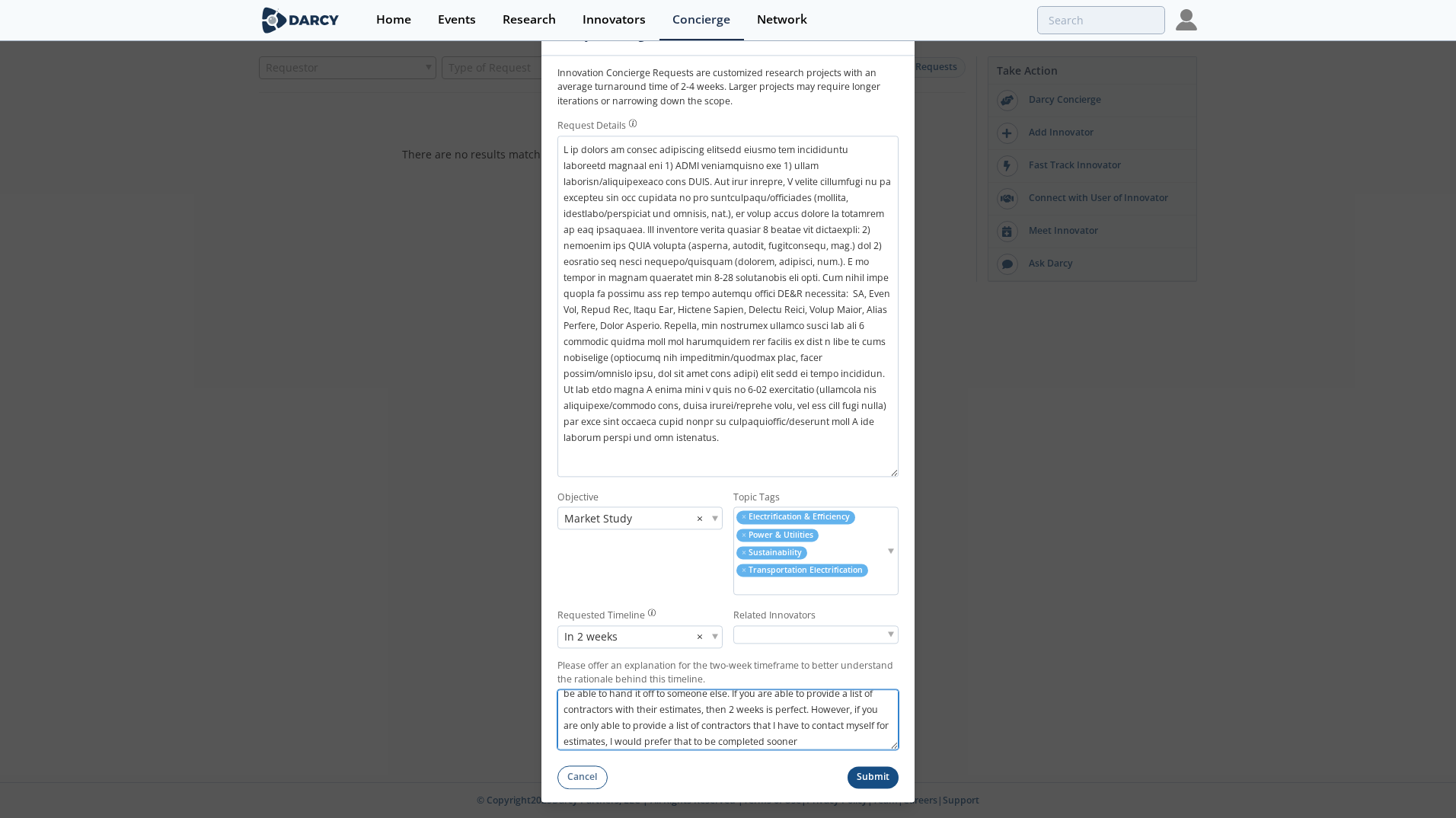 scroll, scrollTop: 42, scrollLeft: 0, axis: vertical 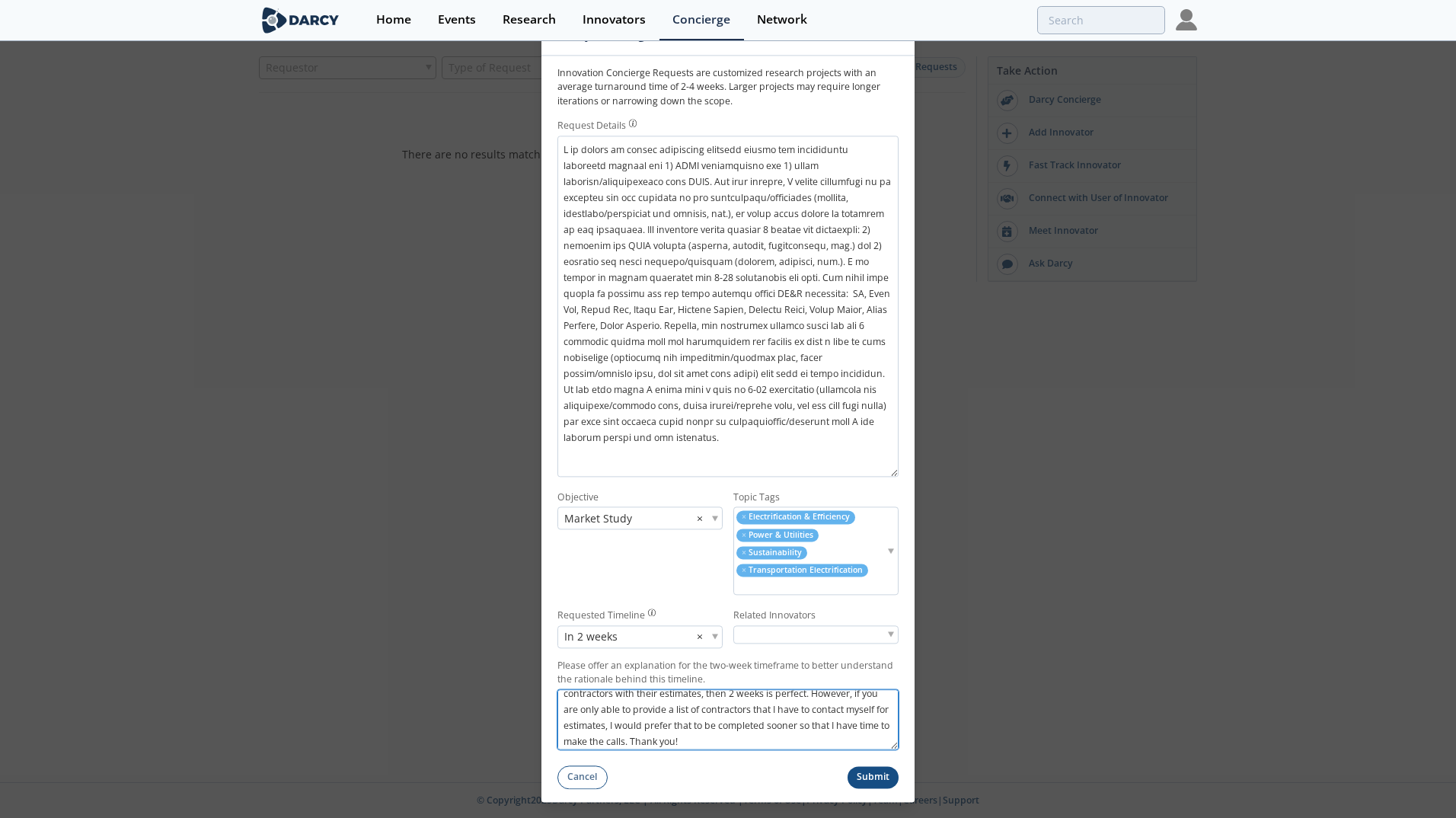 type on "I am leaving the company [DATE]. I need to have this done before then and be able to hand it off to someone else. If you are able to provide a list of contractors with their estimates, then 2 weeks is perfect. However, if you are only able to provide a list of contractors that I have to contact myself for estimates, I would prefer that to be completed sooner so that I have time to make the calls. Thank you!" 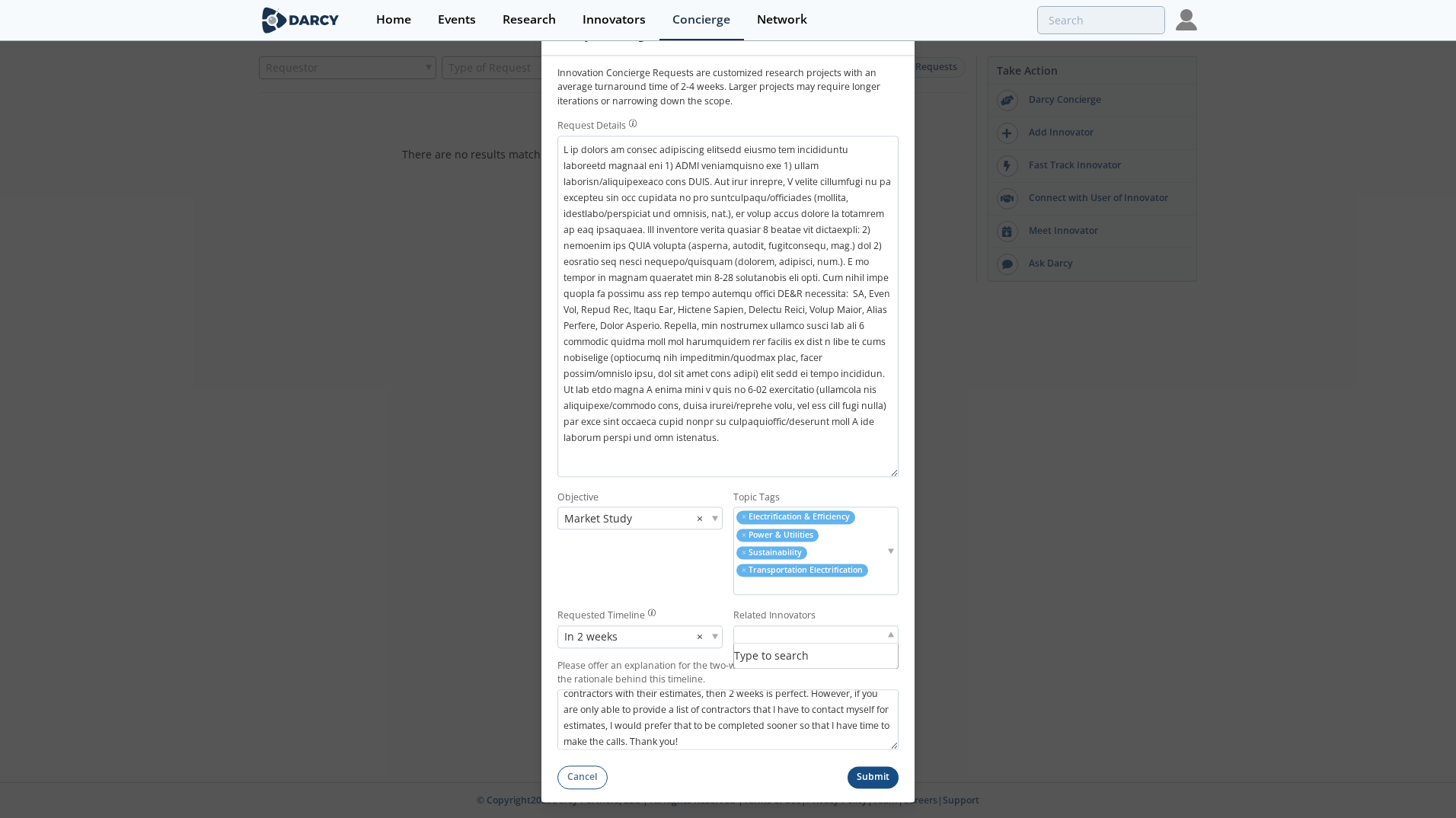 click at bounding box center [792, 634] 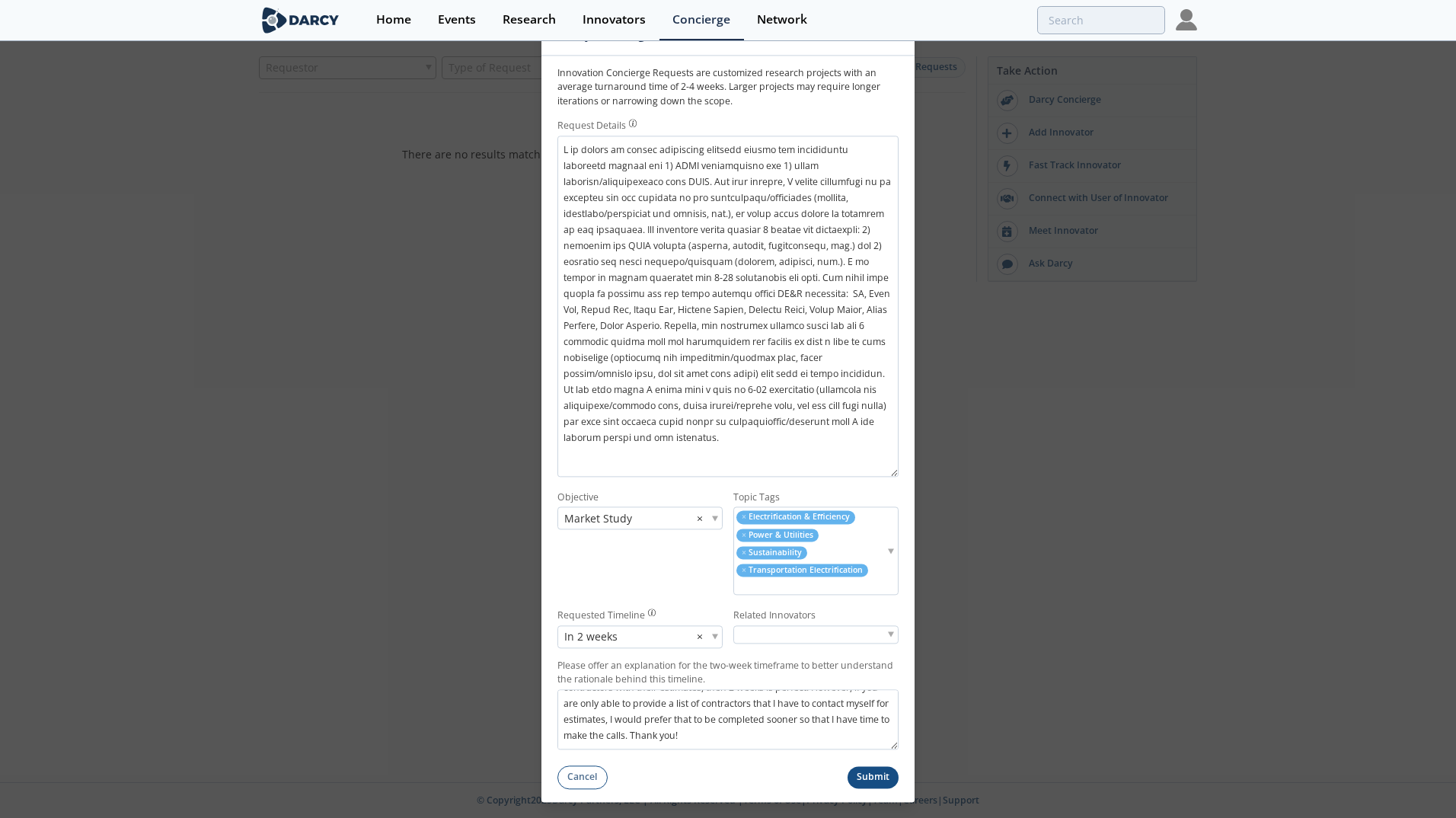 scroll, scrollTop: 0, scrollLeft: 0, axis: both 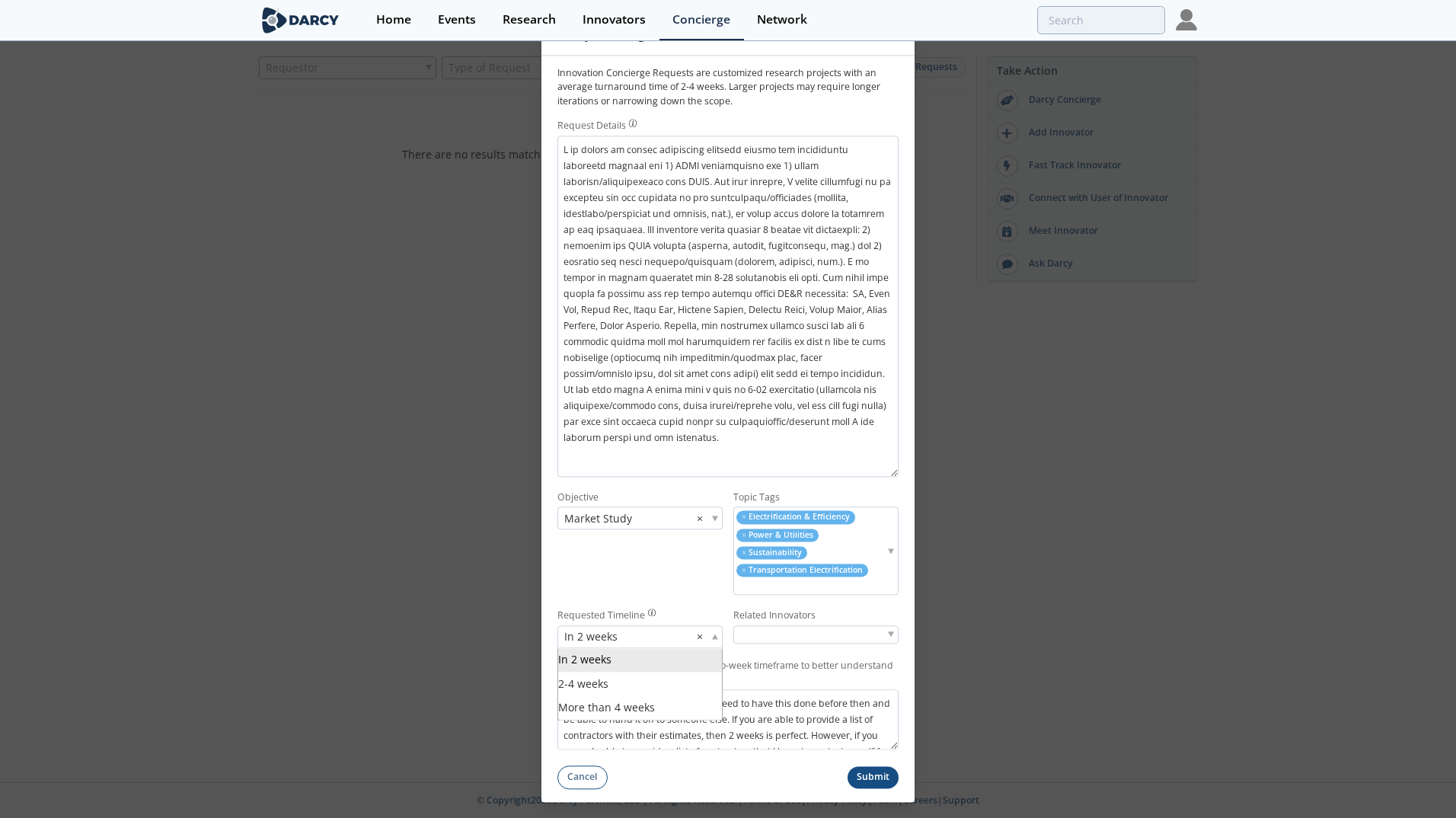 click on "In 2 weeks
×" at bounding box center [640, 637] 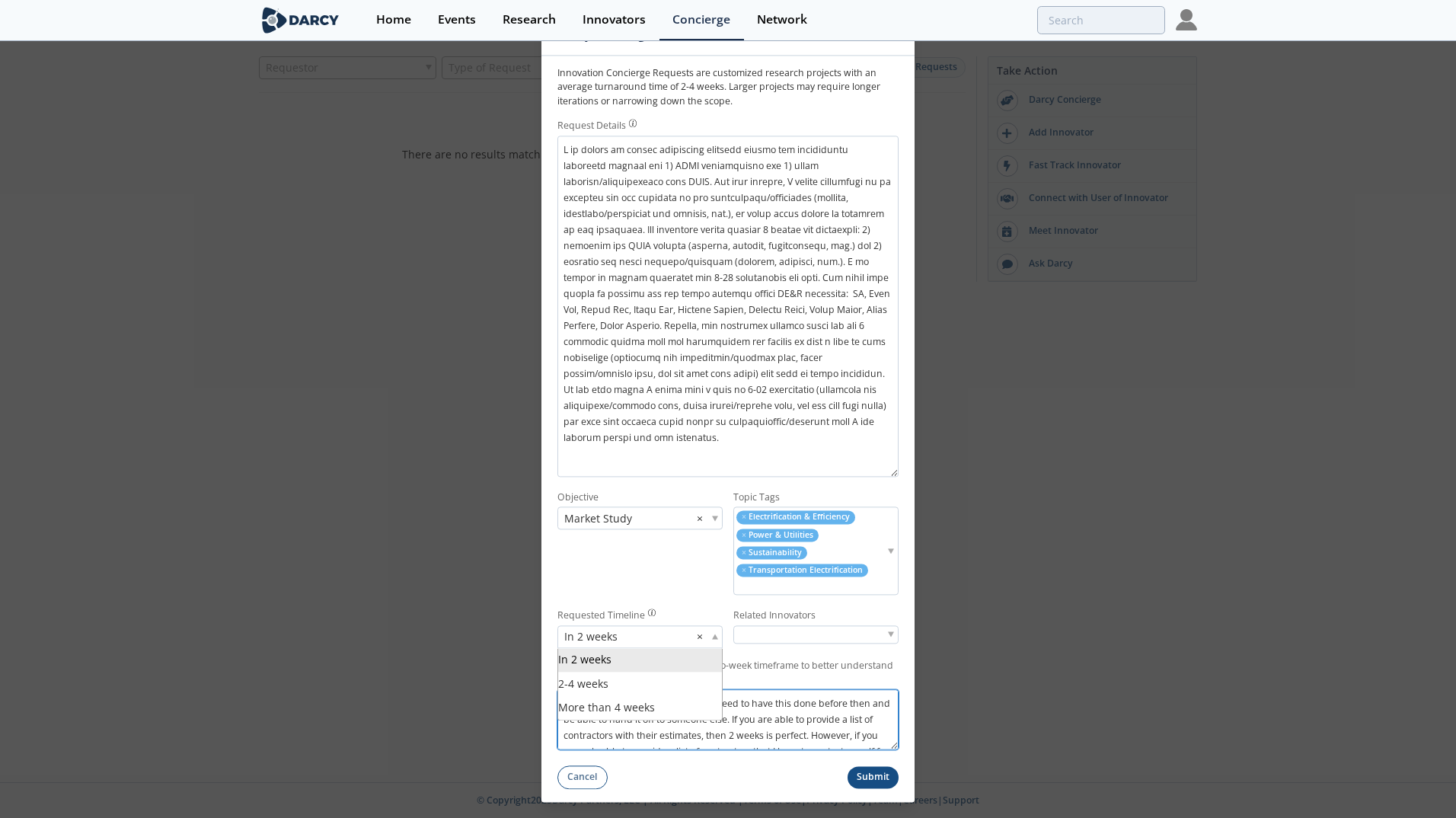 click on "I am leaving the company [DATE]. I need to have this done before then and be able to hand it off to someone else. If you are able to provide a list of contractors with their estimates, then 2 weeks is perfect. However, if you are only able to provide a list of contractors that I have to contact myself for estimates, I would prefer that to be completed sooner so that I have time to make the calls. Thank you!" at bounding box center (728, 719) 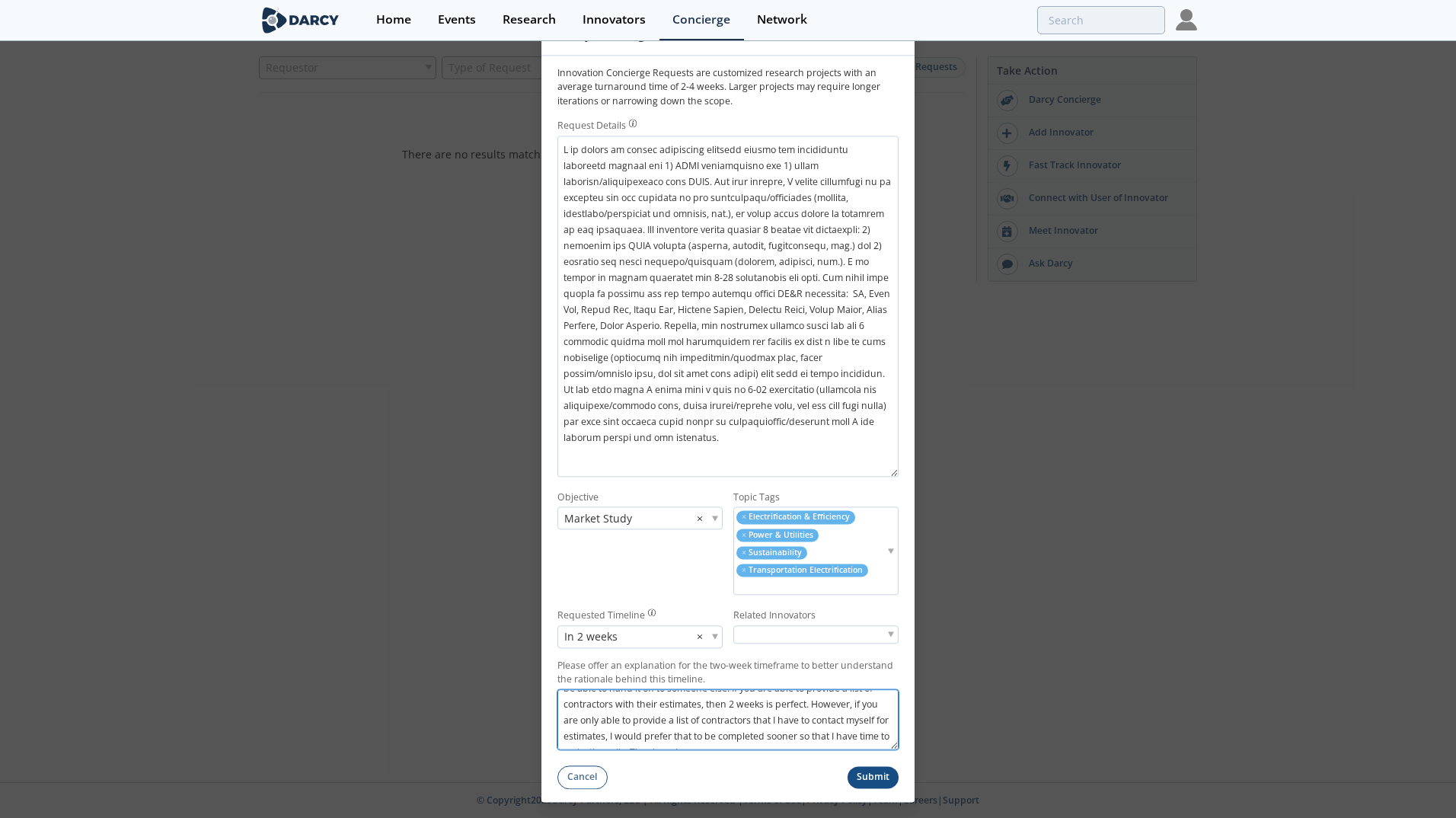 scroll, scrollTop: 48, scrollLeft: 0, axis: vertical 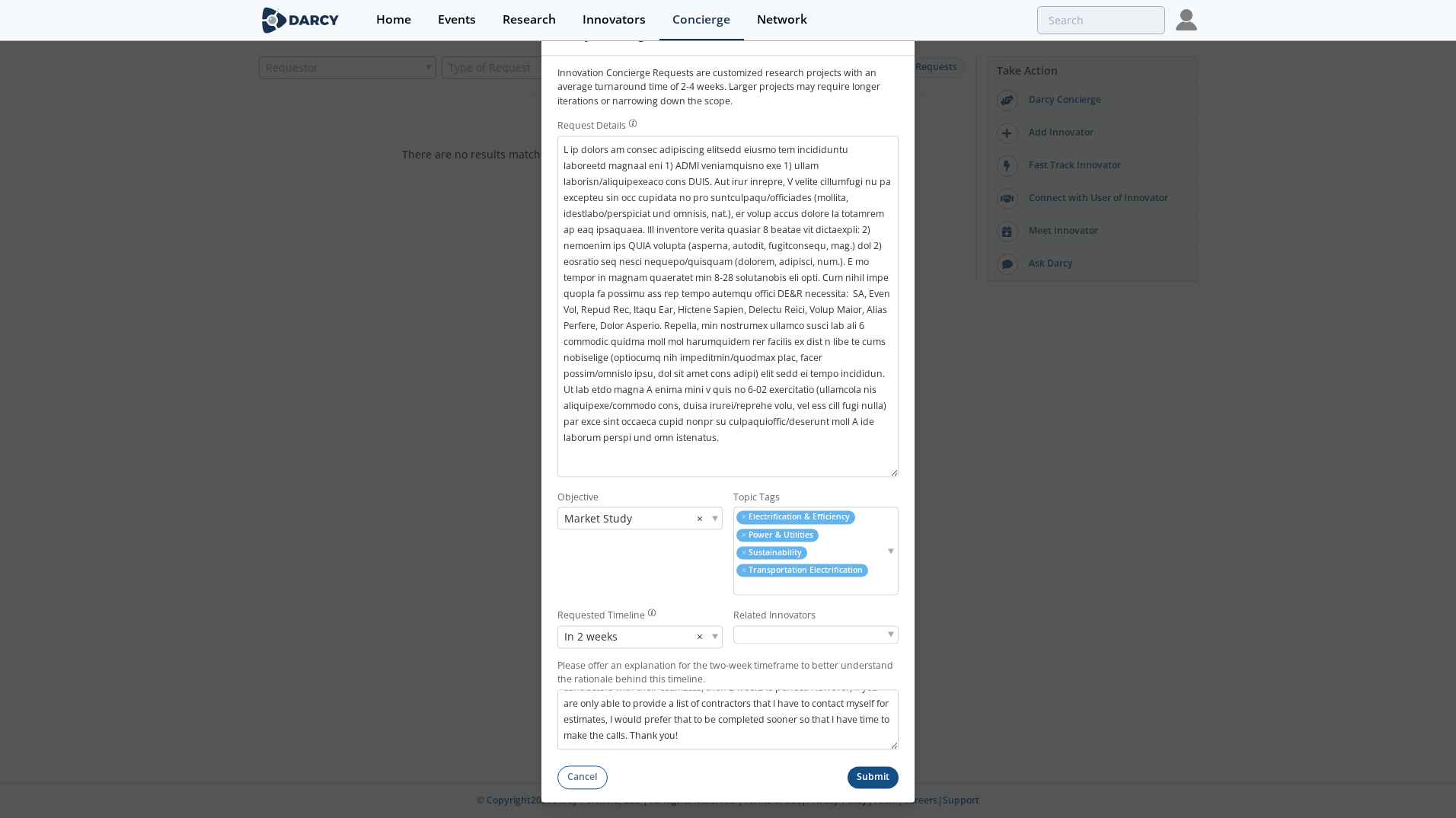 click on "Submit" at bounding box center [873, 777] 